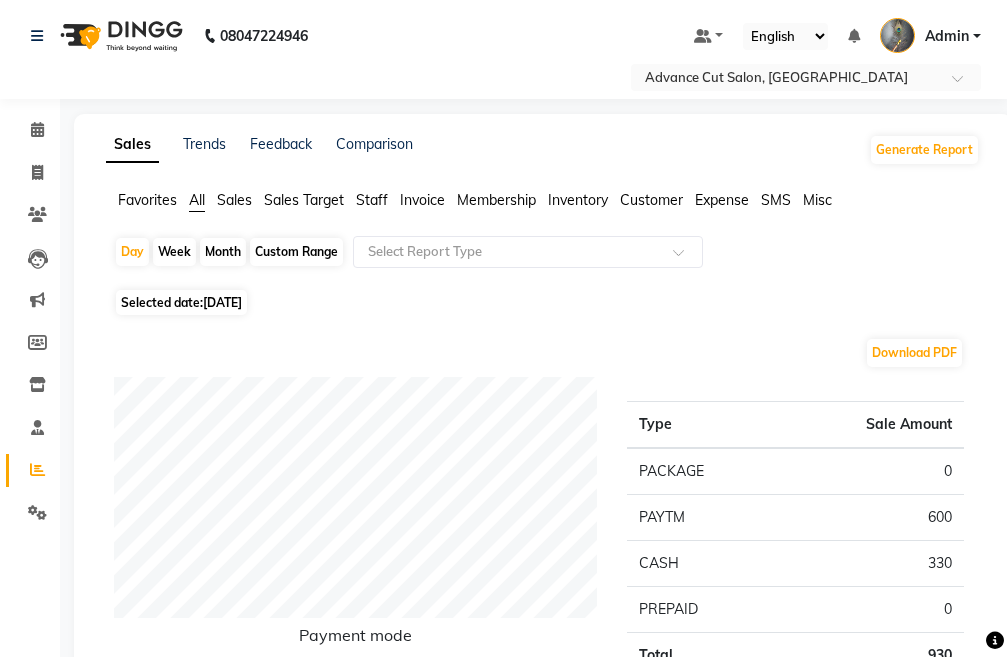 scroll, scrollTop: 574, scrollLeft: 0, axis: vertical 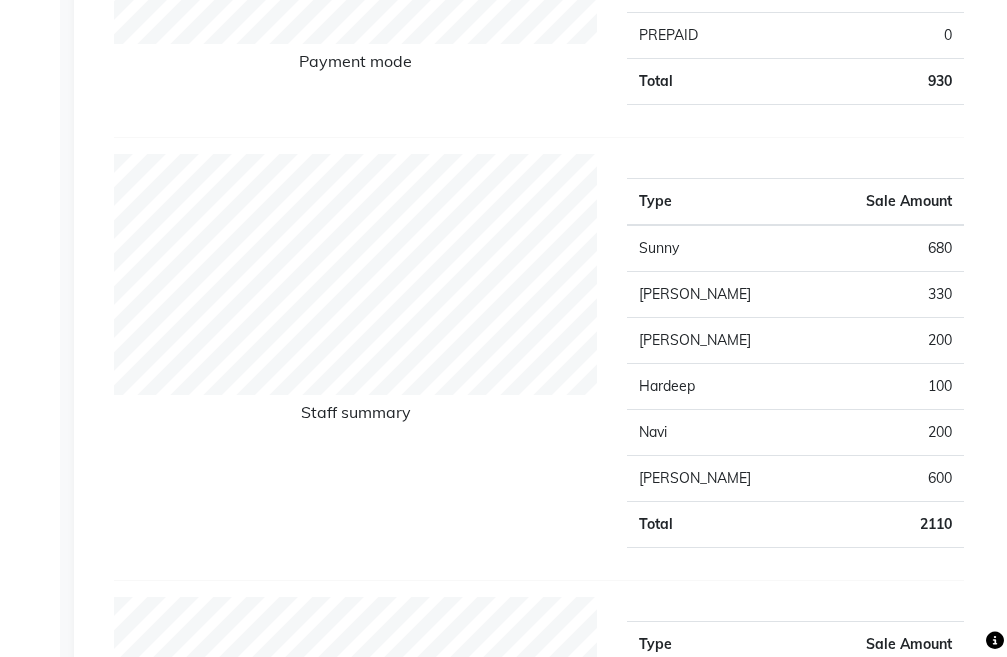 select on "service" 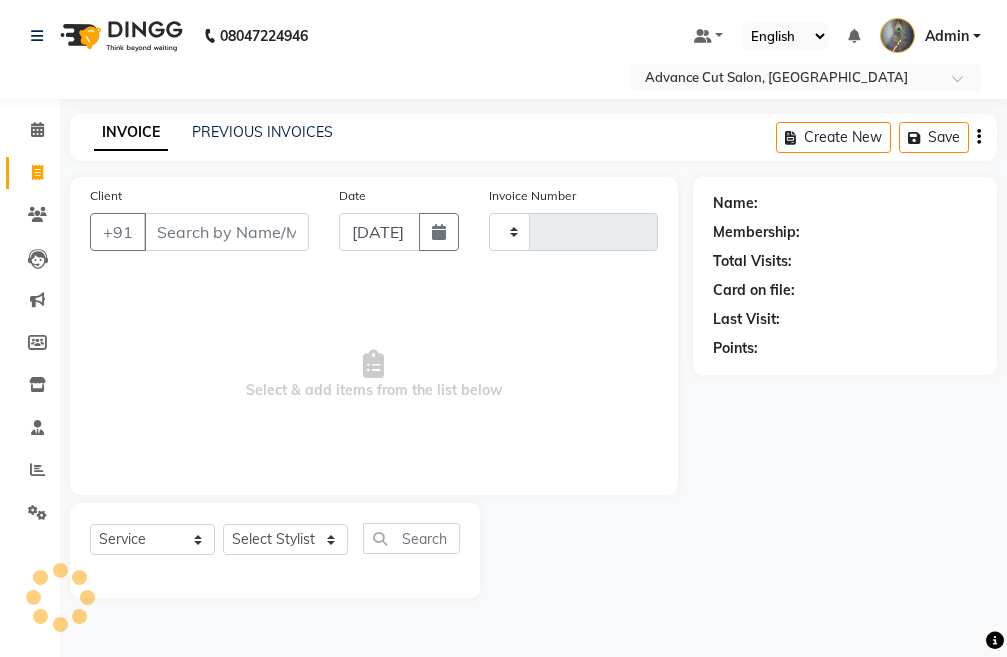 scroll, scrollTop: 0, scrollLeft: 0, axis: both 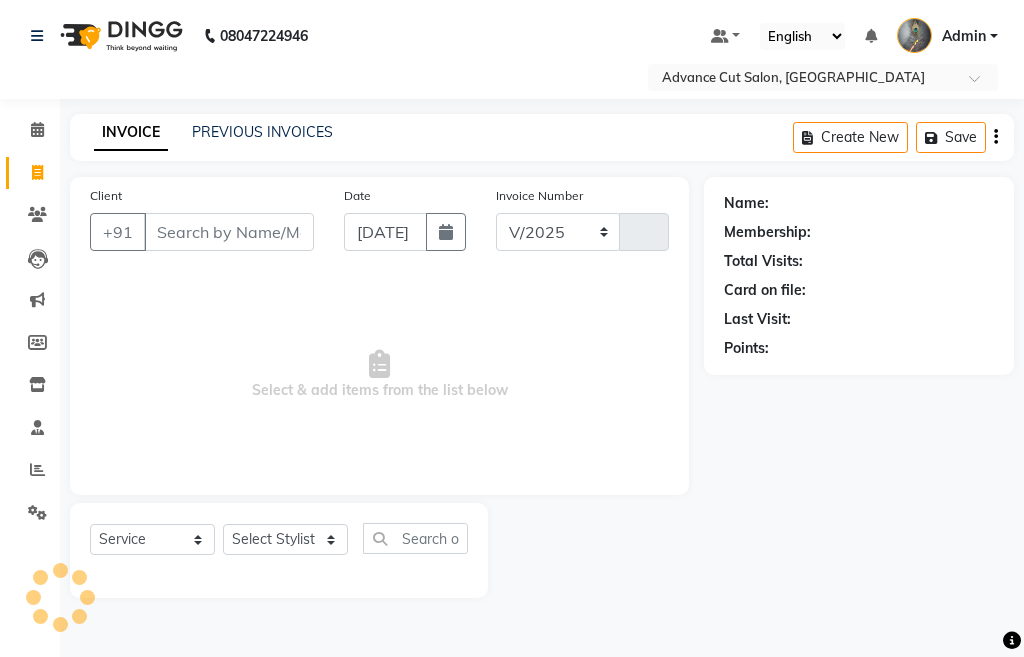 select on "4939" 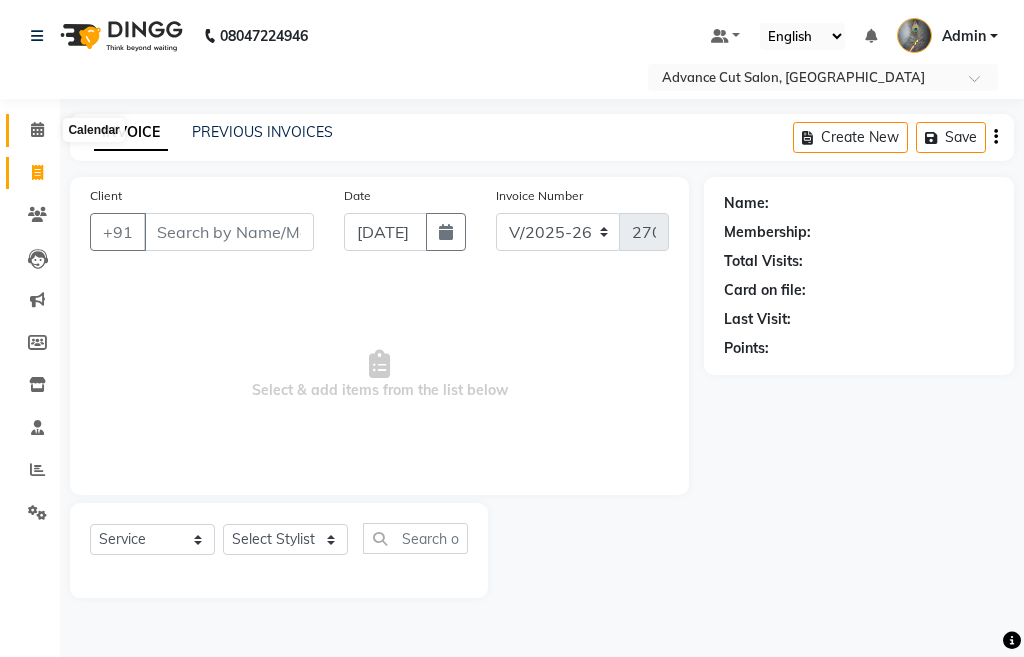 click 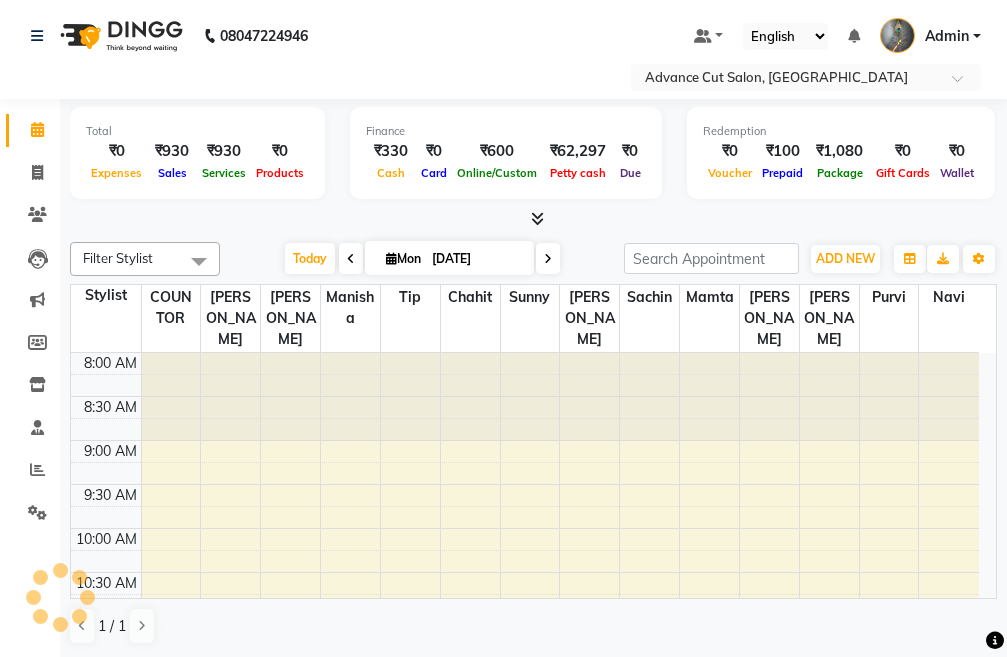 scroll, scrollTop: 0, scrollLeft: 0, axis: both 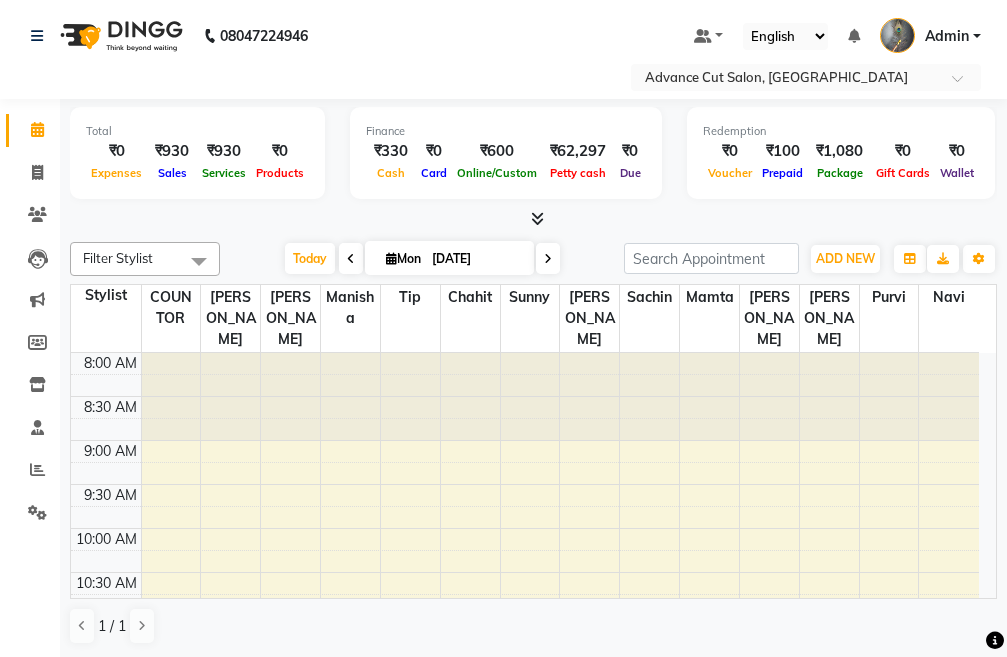 click at bounding box center (537, 218) 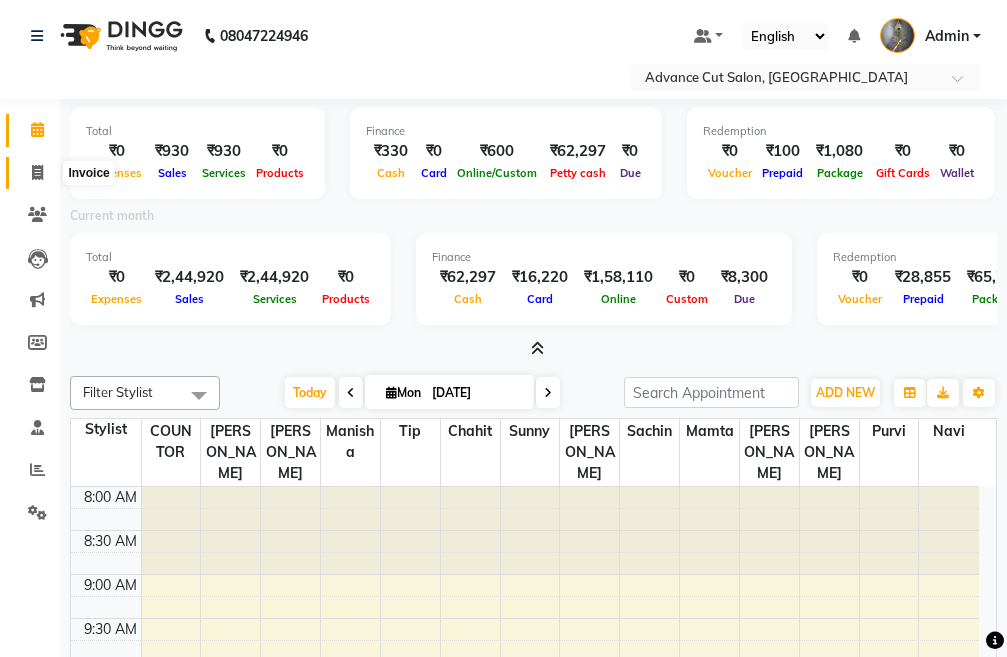click 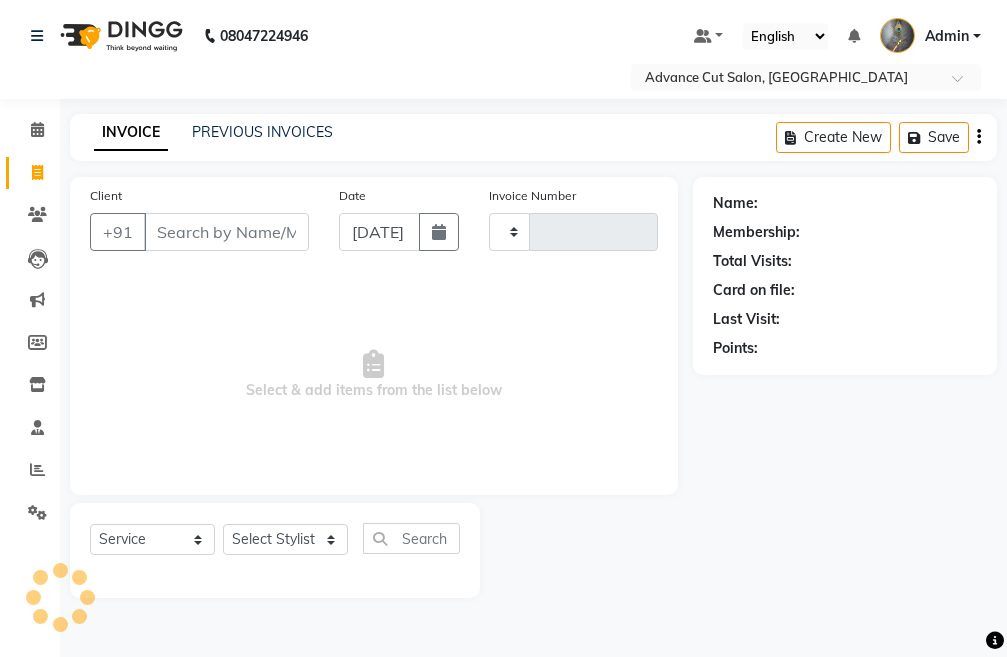 type on "2703" 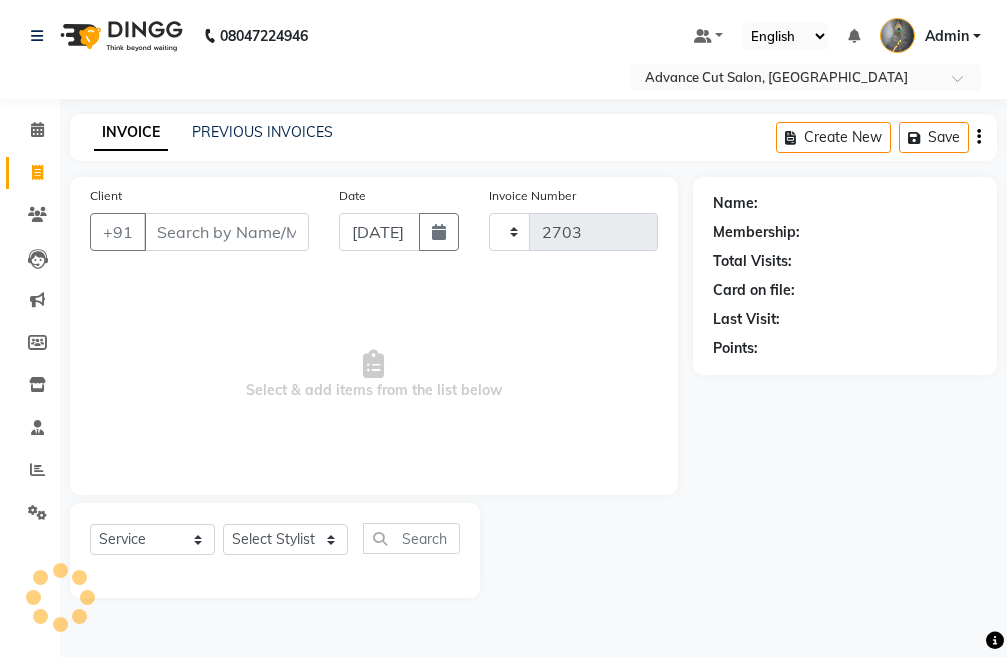 select on "4939" 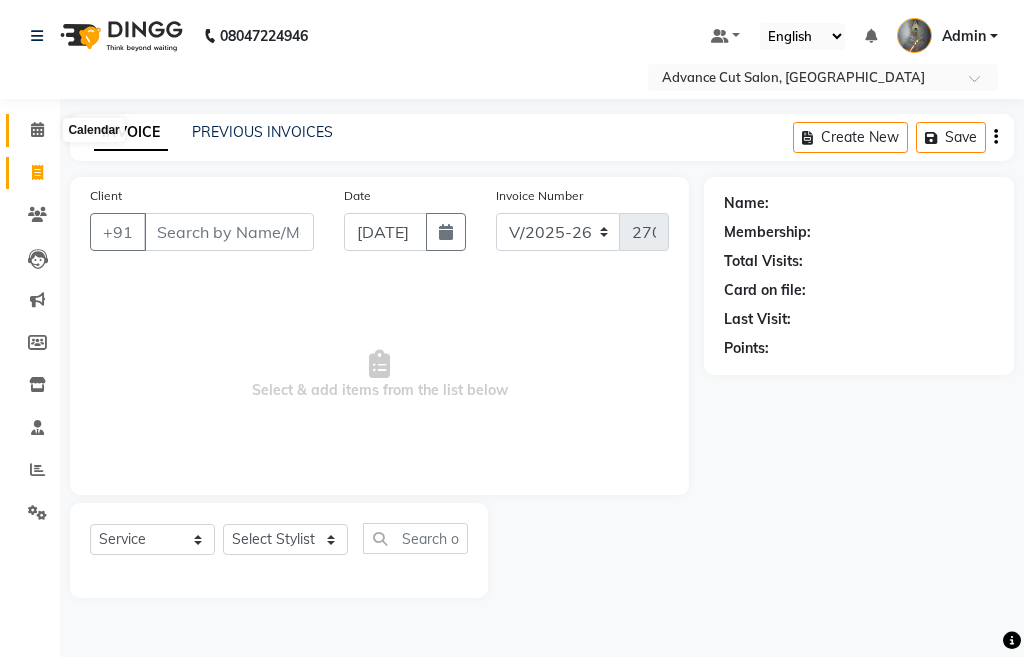 click 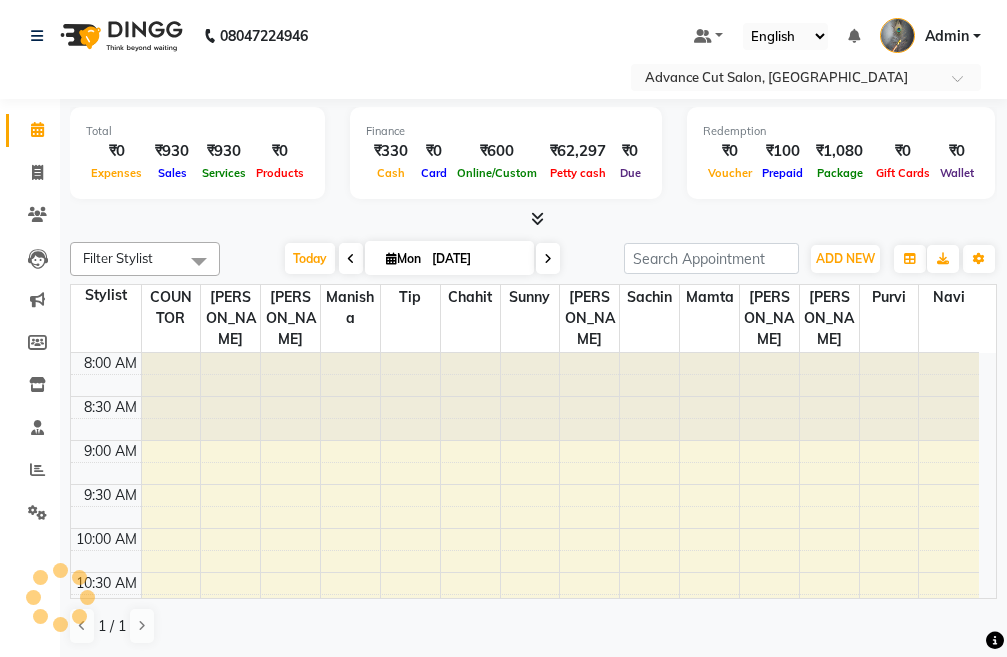 scroll, scrollTop: 0, scrollLeft: 0, axis: both 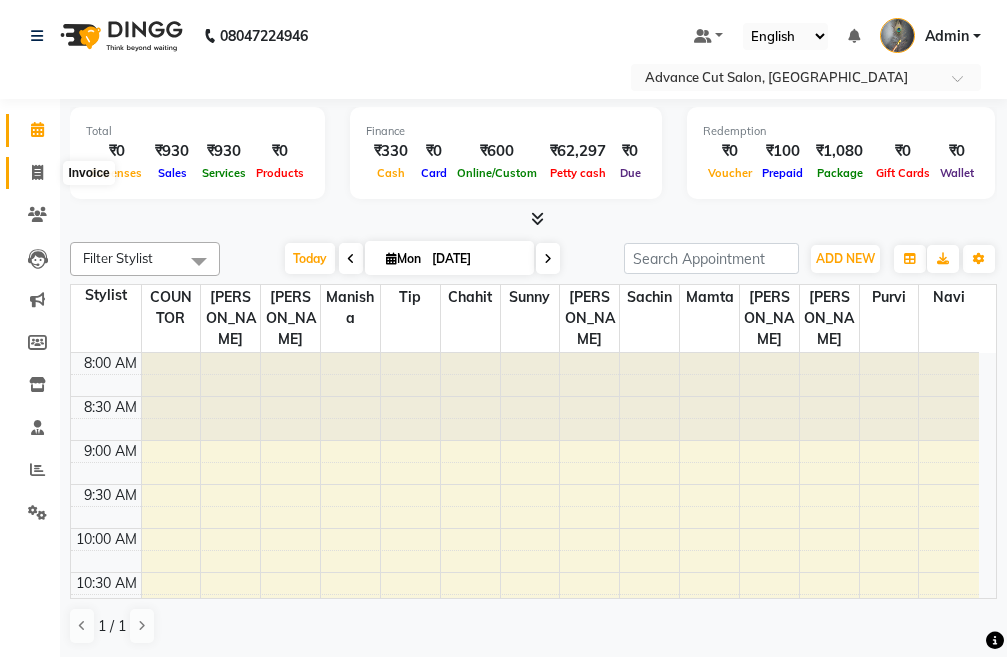 click 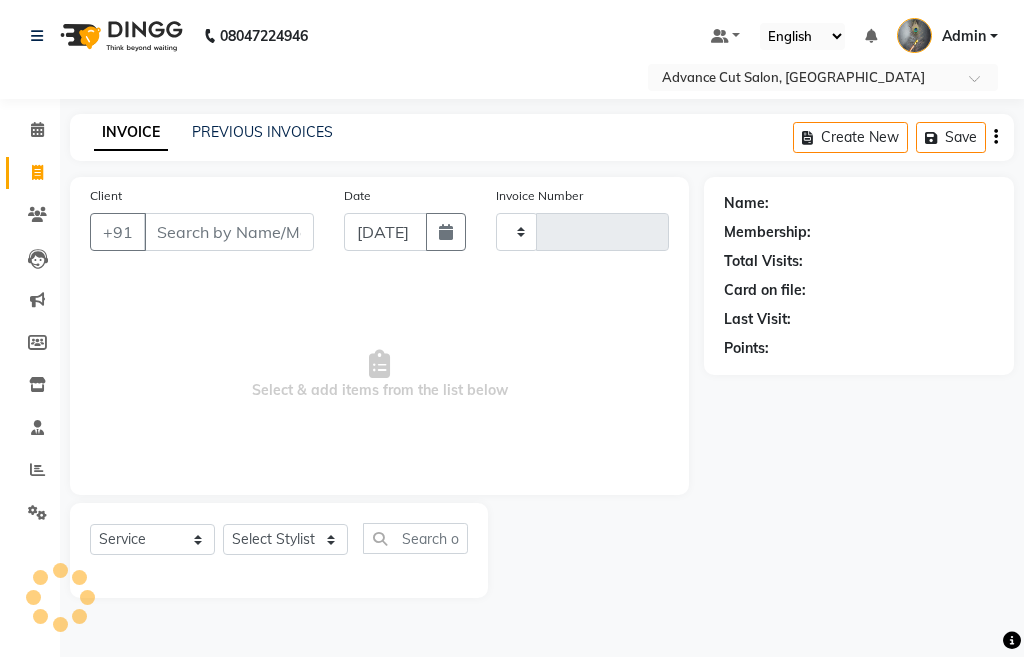 type on "2703" 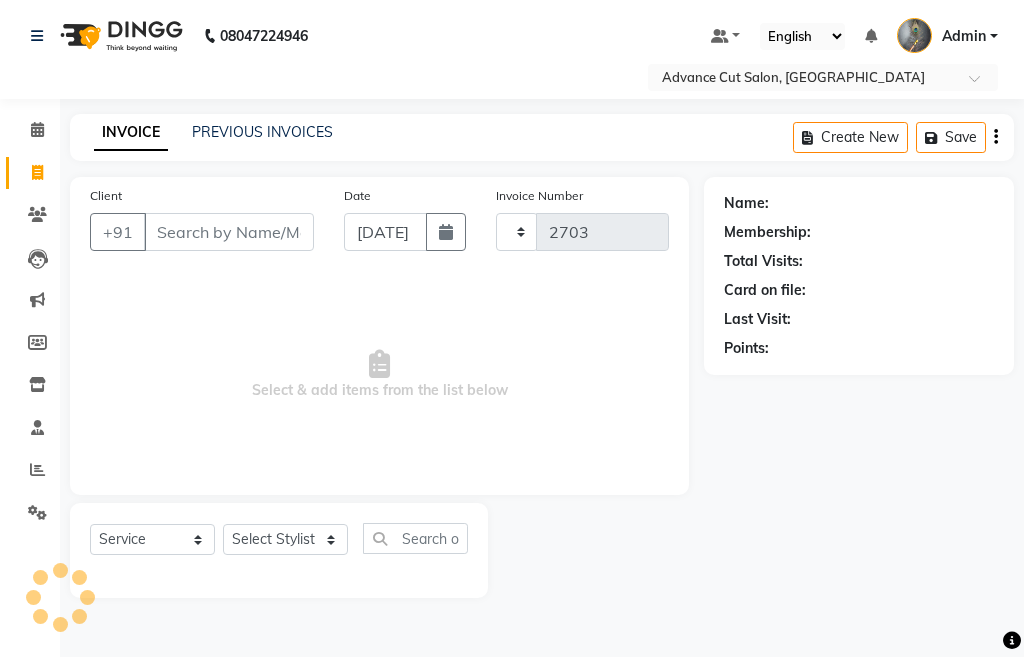 select on "4939" 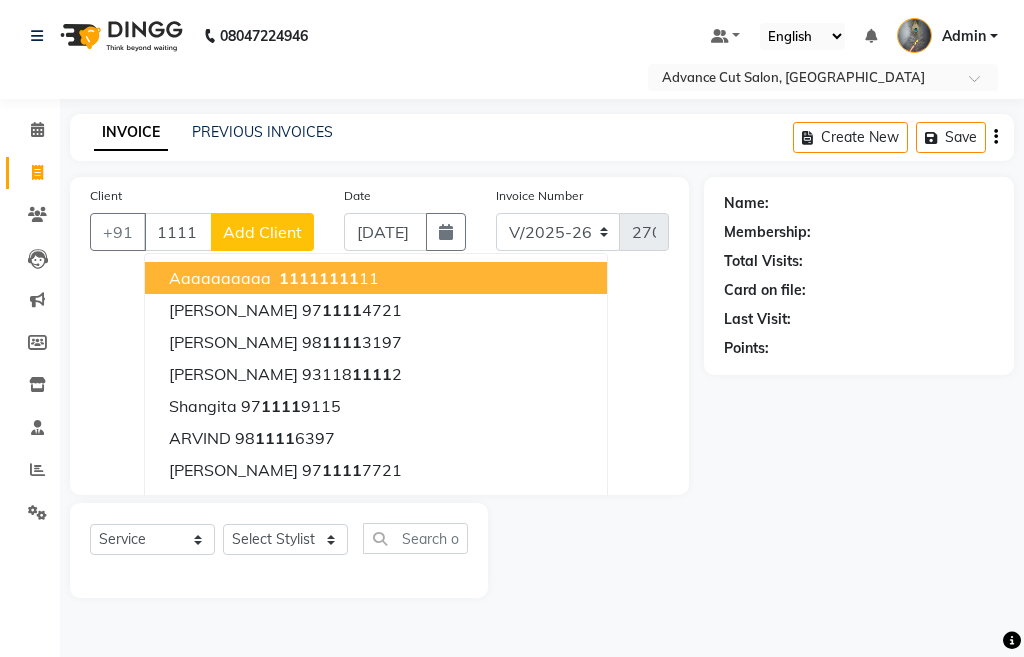 click on "1111" 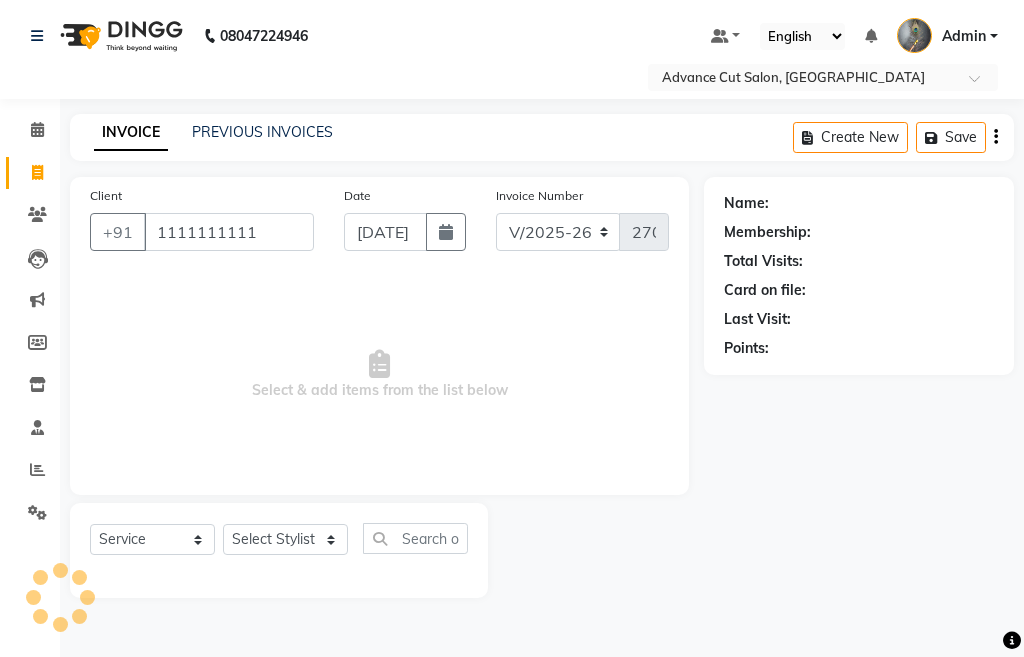 type on "1111111111" 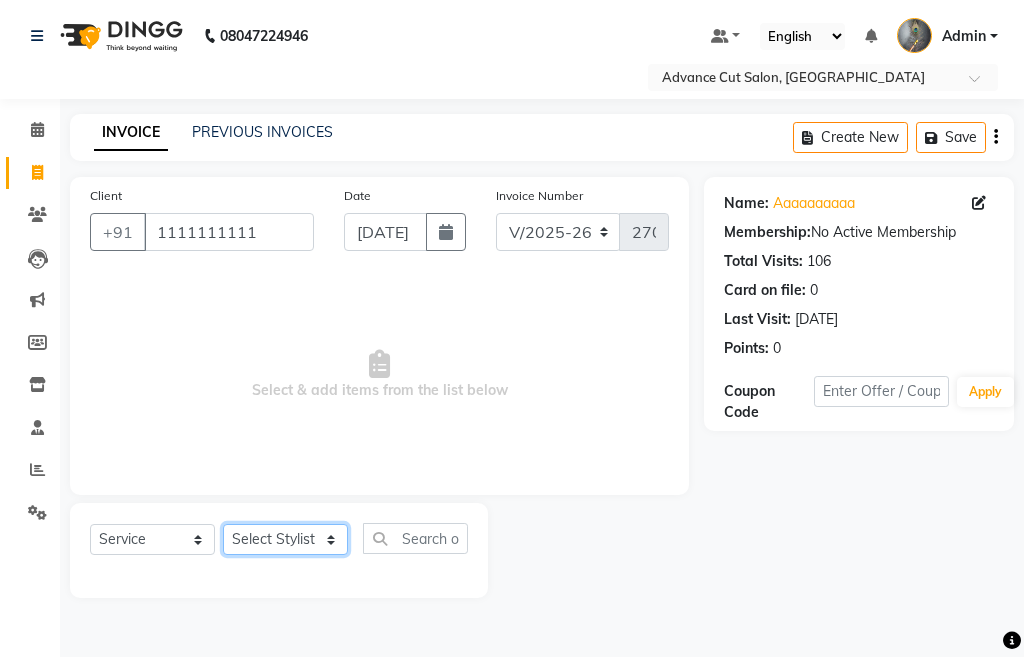 click on "Select Stylist Admin chahit COUNTOR [PERSON_NAME] mamta [PERSON_NAME] navi [PERSON_NAME] [PERSON_NAME] [PERSON_NAME] sunny tip" 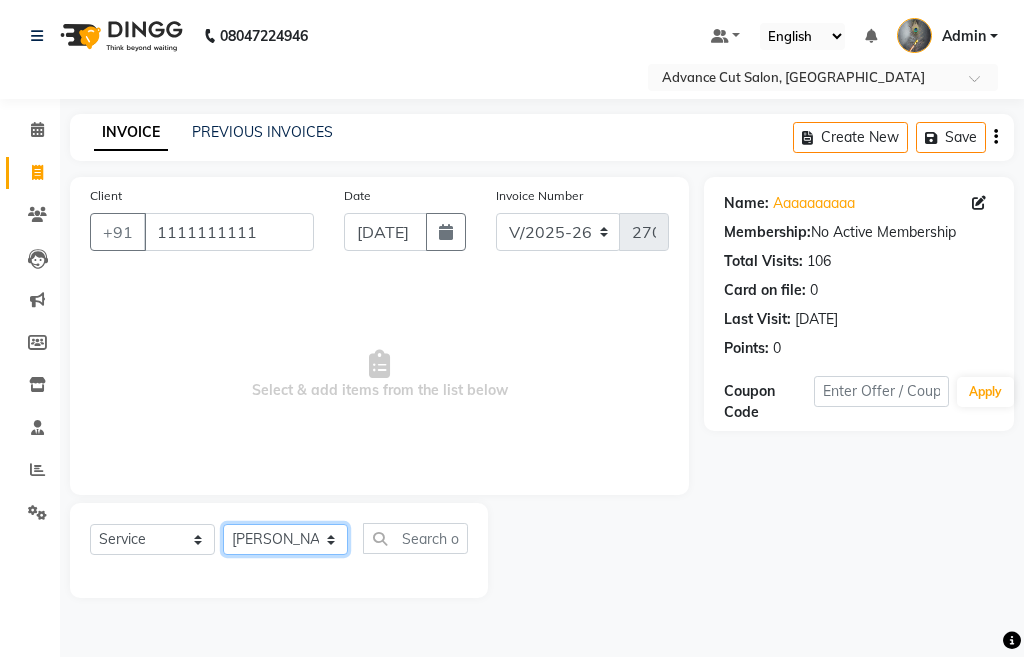 click on "Select Stylist Admin chahit COUNTOR [PERSON_NAME] mamta [PERSON_NAME] navi [PERSON_NAME] [PERSON_NAME] [PERSON_NAME] sunny tip" 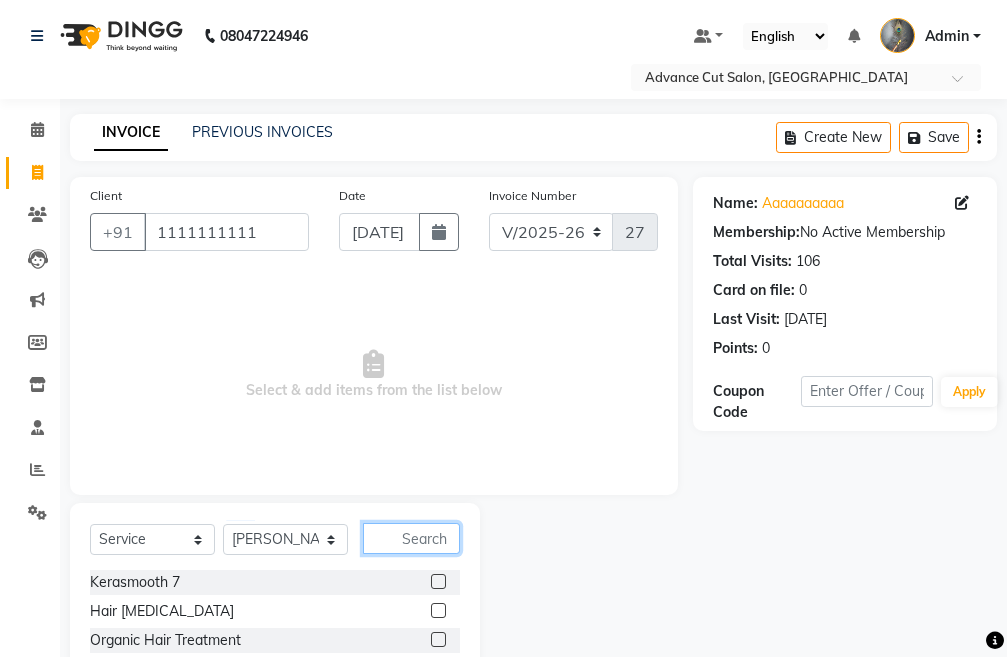 click 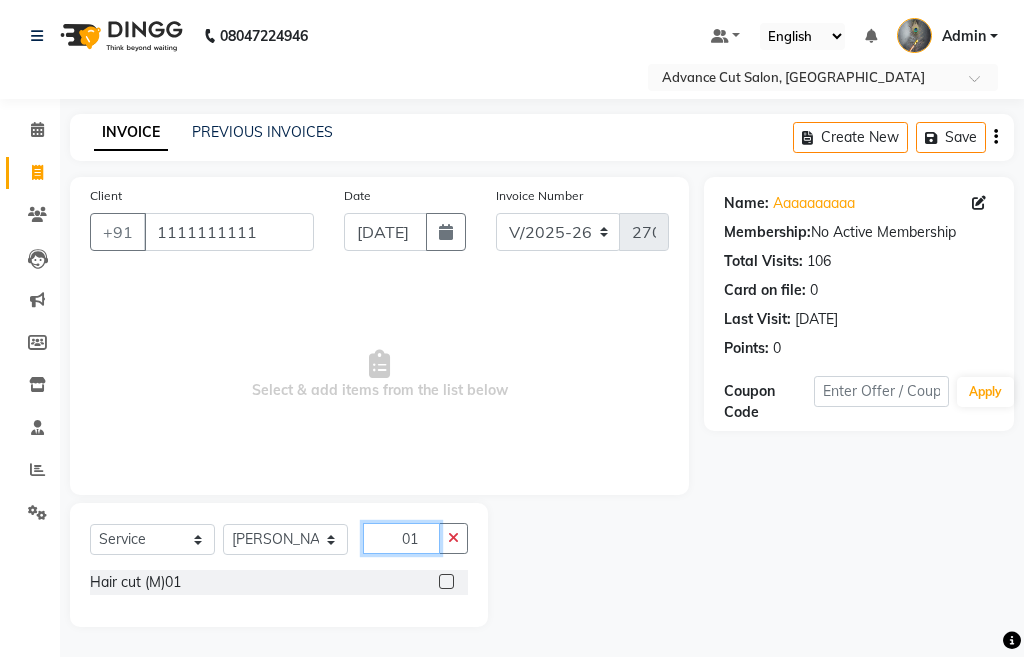 type on "01" 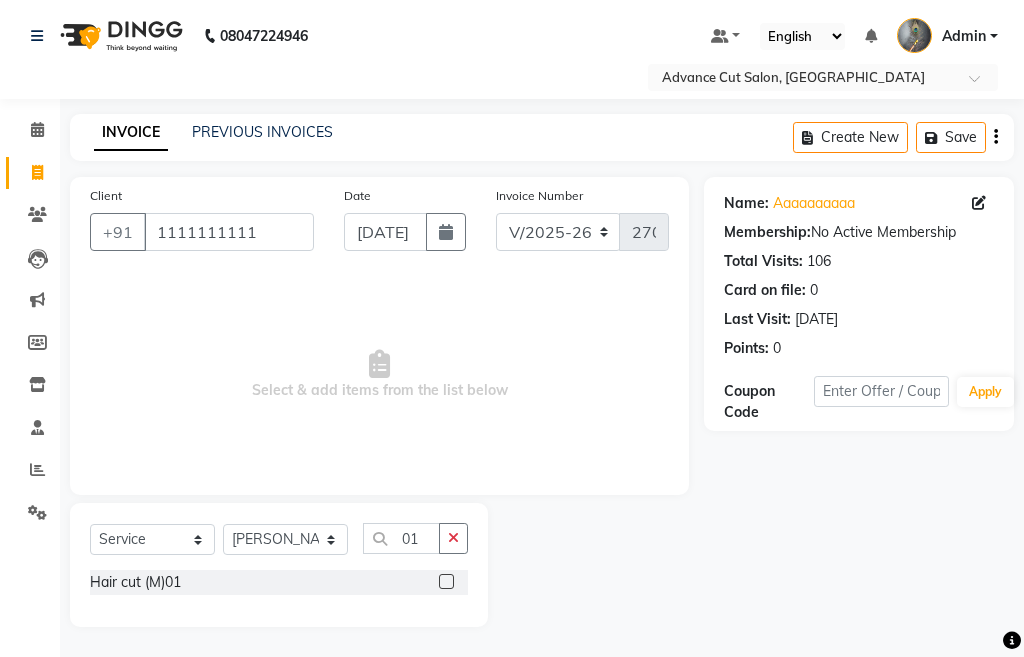 click 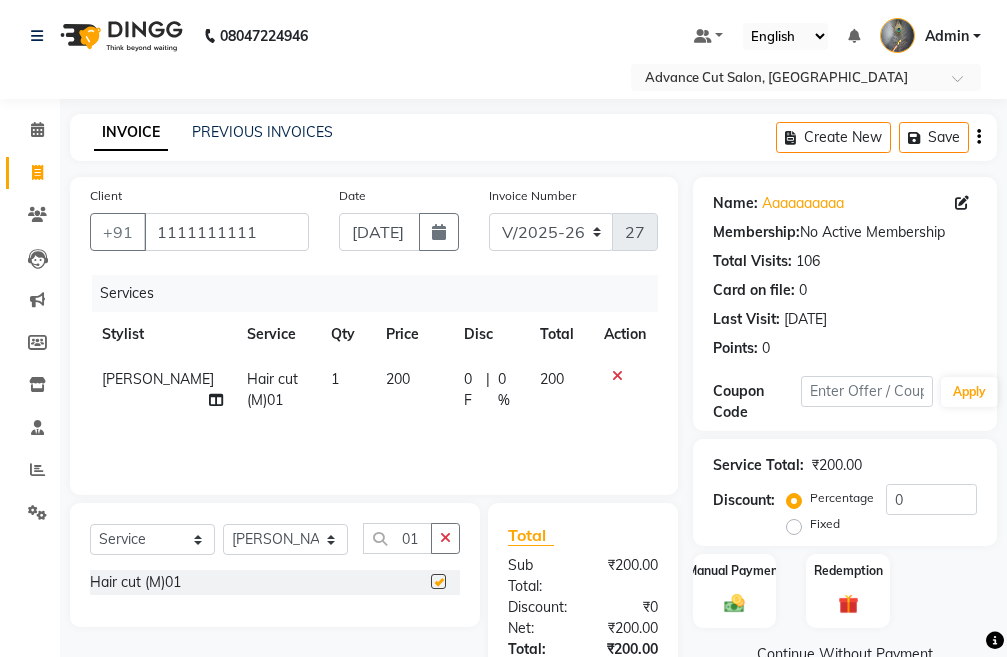 checkbox on "false" 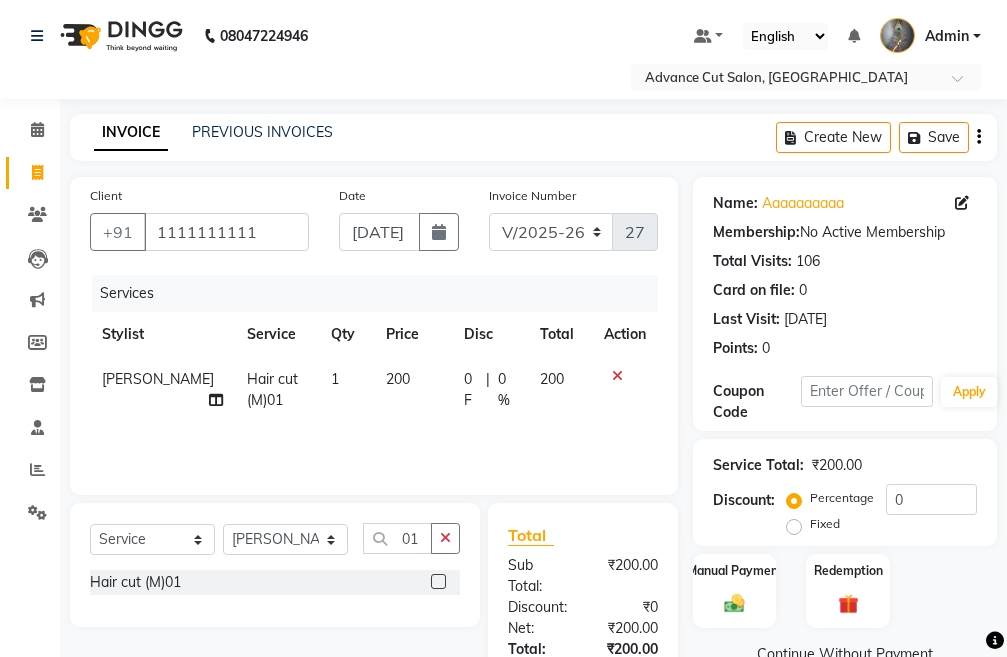 click on "200" 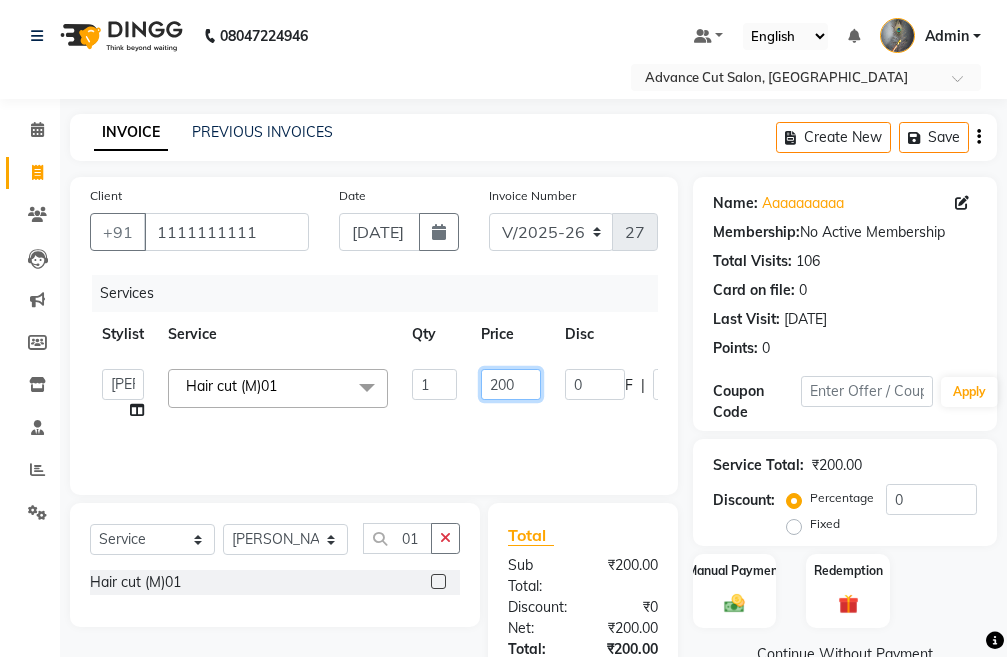 click on "200" 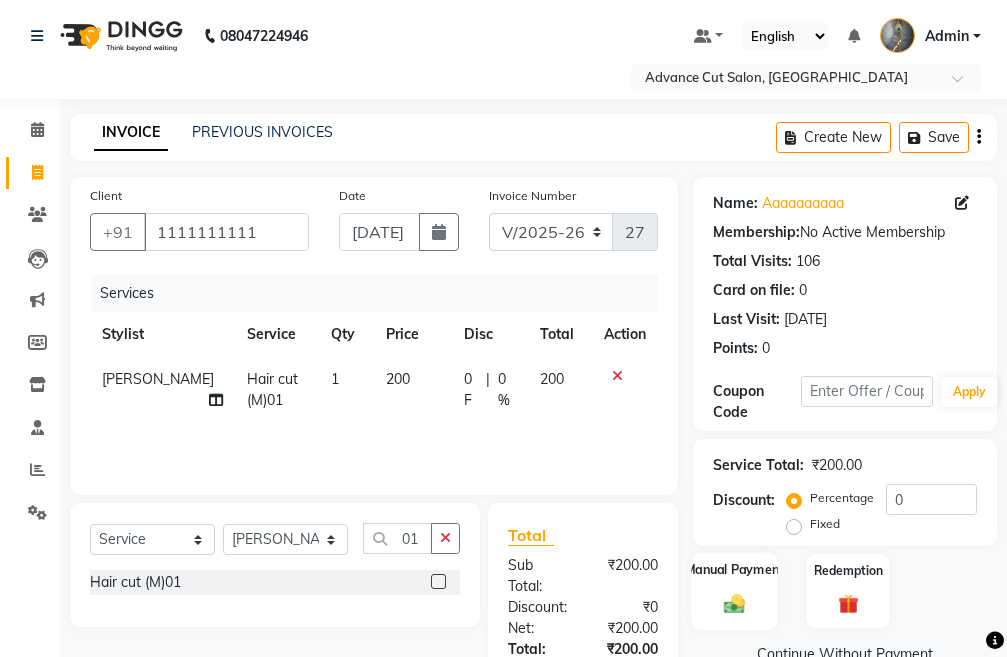 click 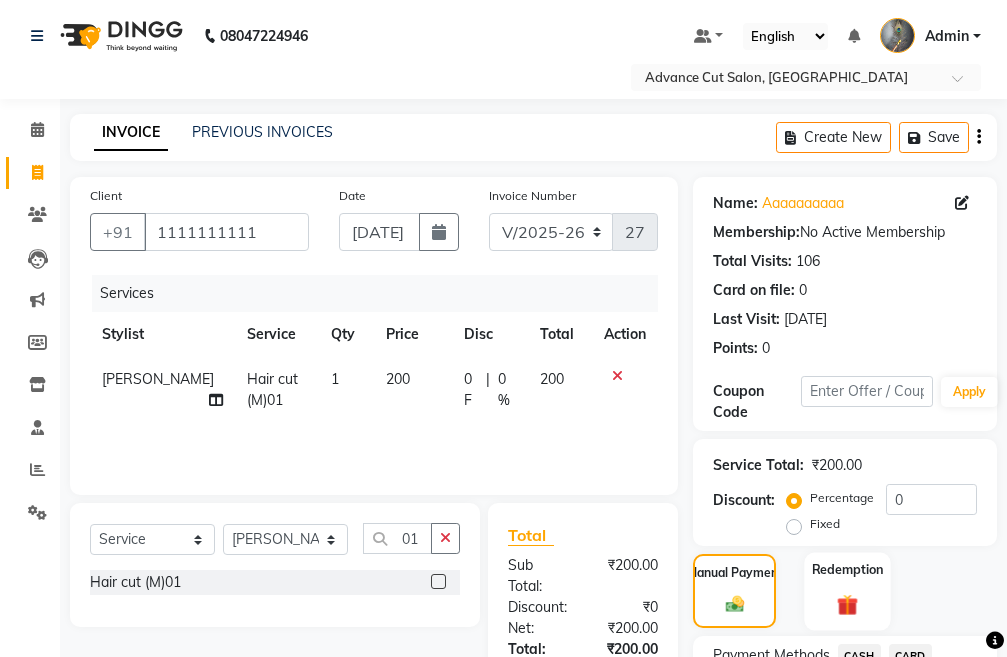 scroll, scrollTop: 194, scrollLeft: 0, axis: vertical 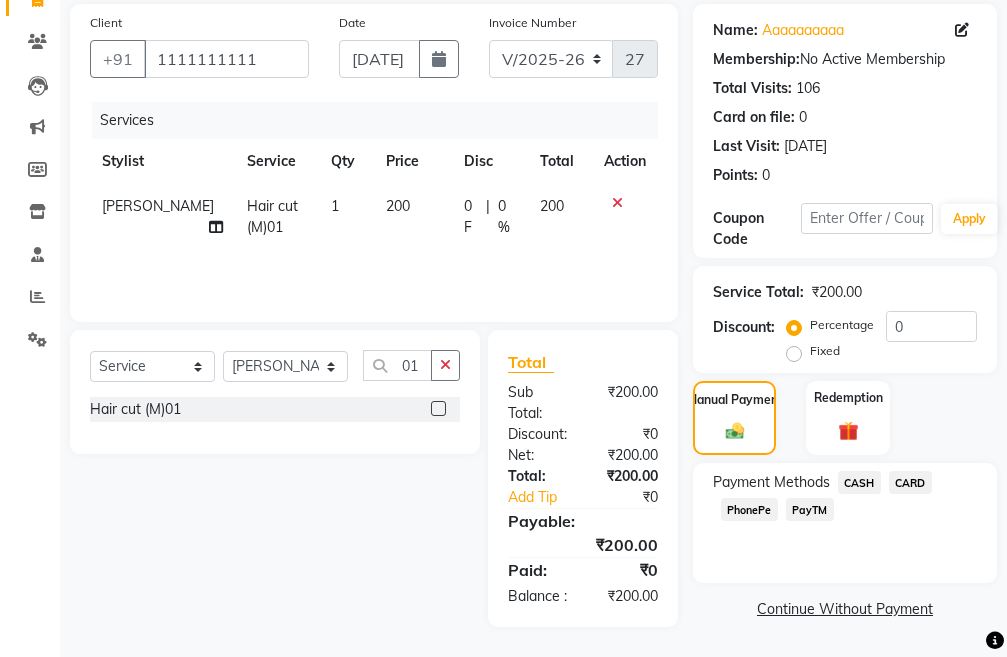 click on "PayTM" 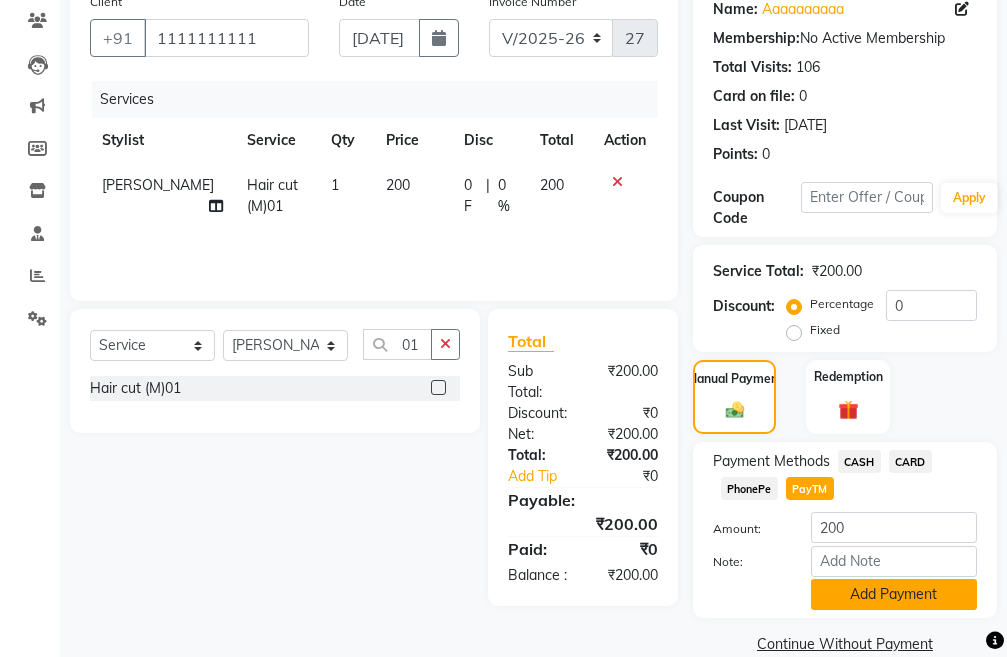 click on "Add Payment" 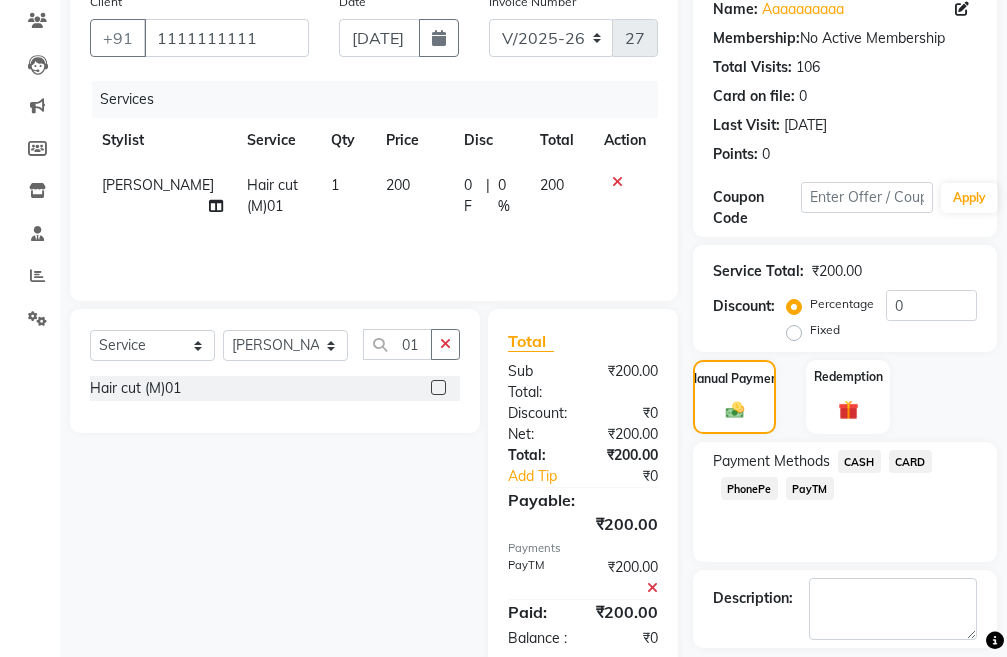 scroll, scrollTop: 283, scrollLeft: 0, axis: vertical 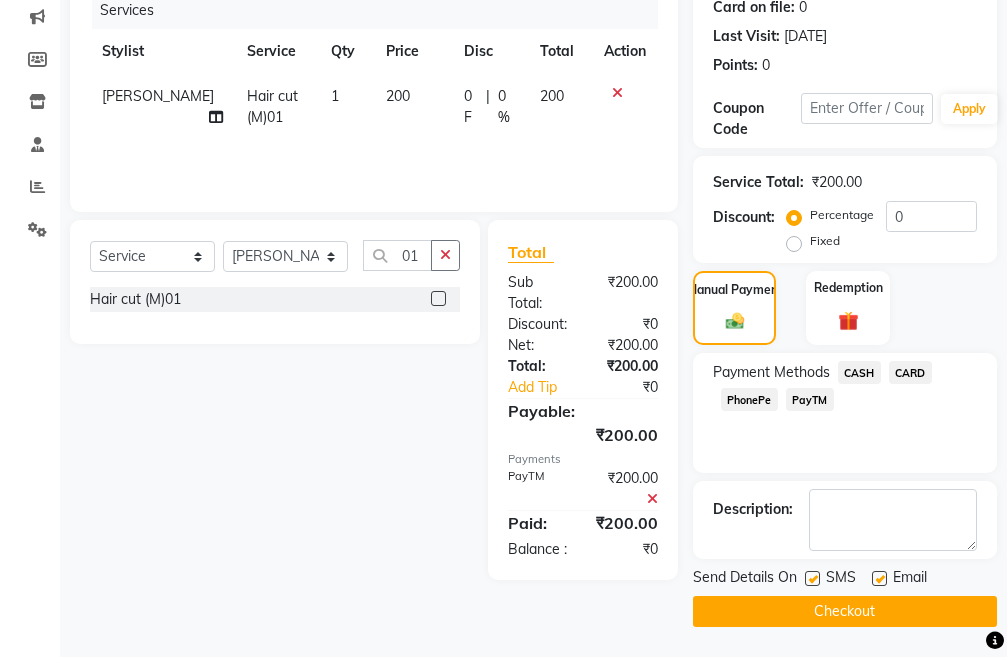 click on "Checkout" 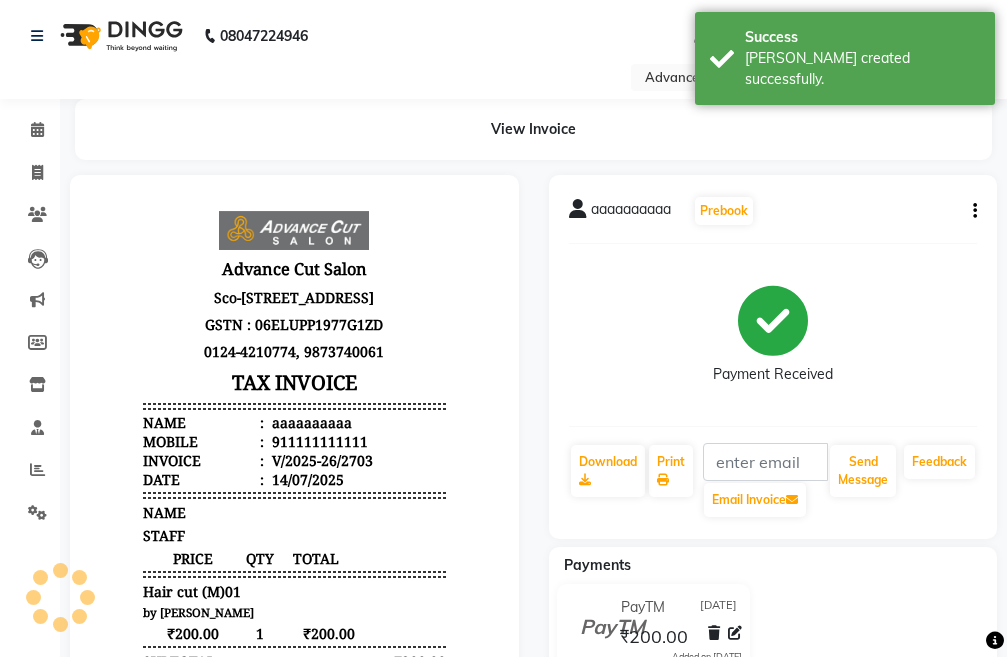 scroll, scrollTop: 0, scrollLeft: 0, axis: both 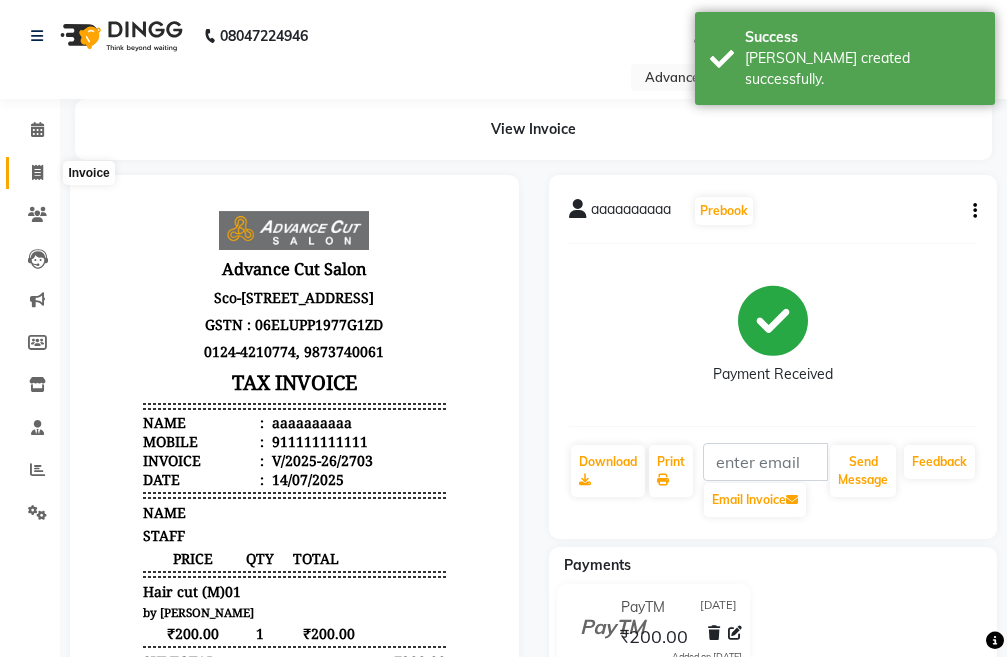 click 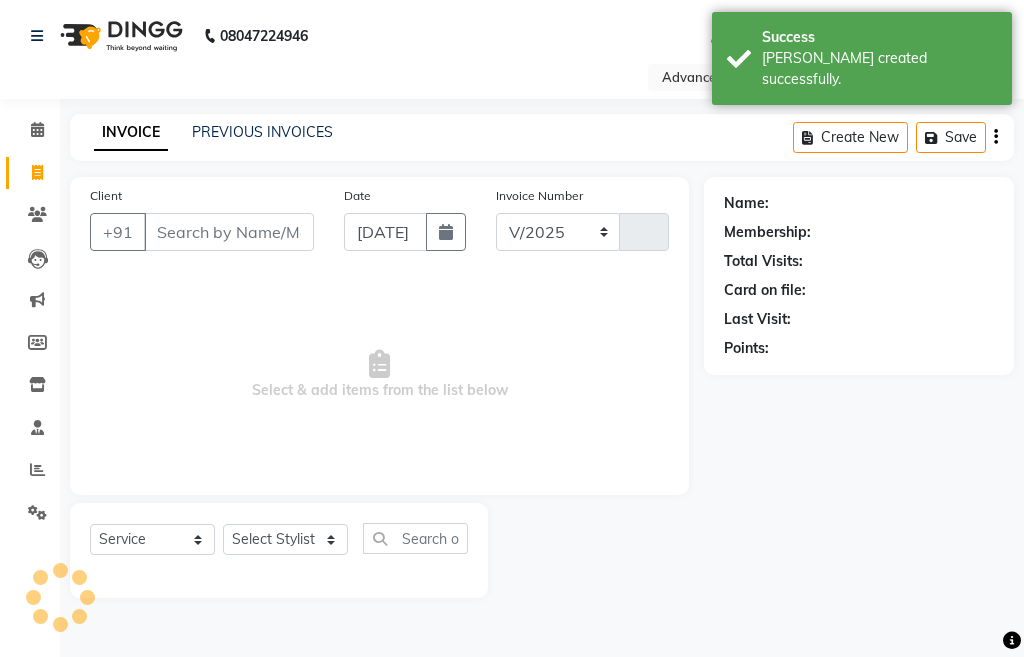 select on "4939" 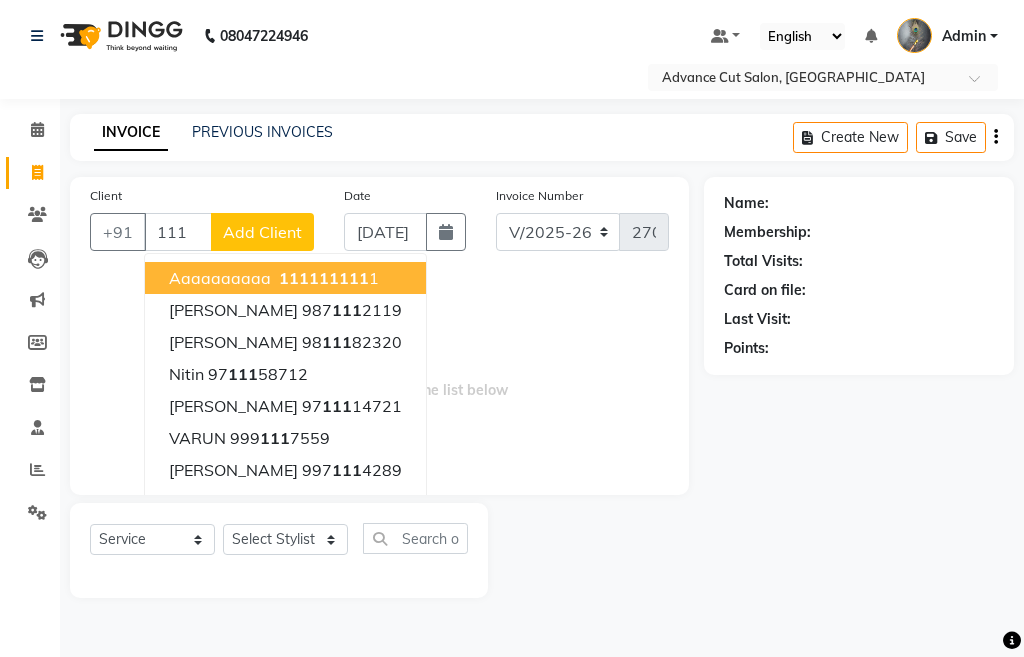 click on "111" 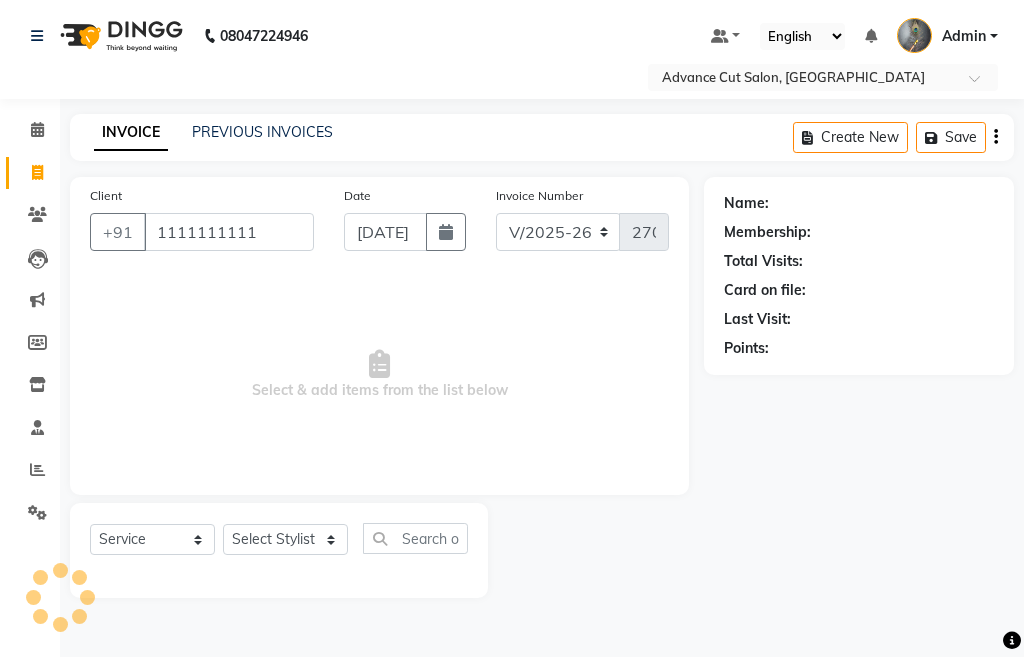 type on "1111111111" 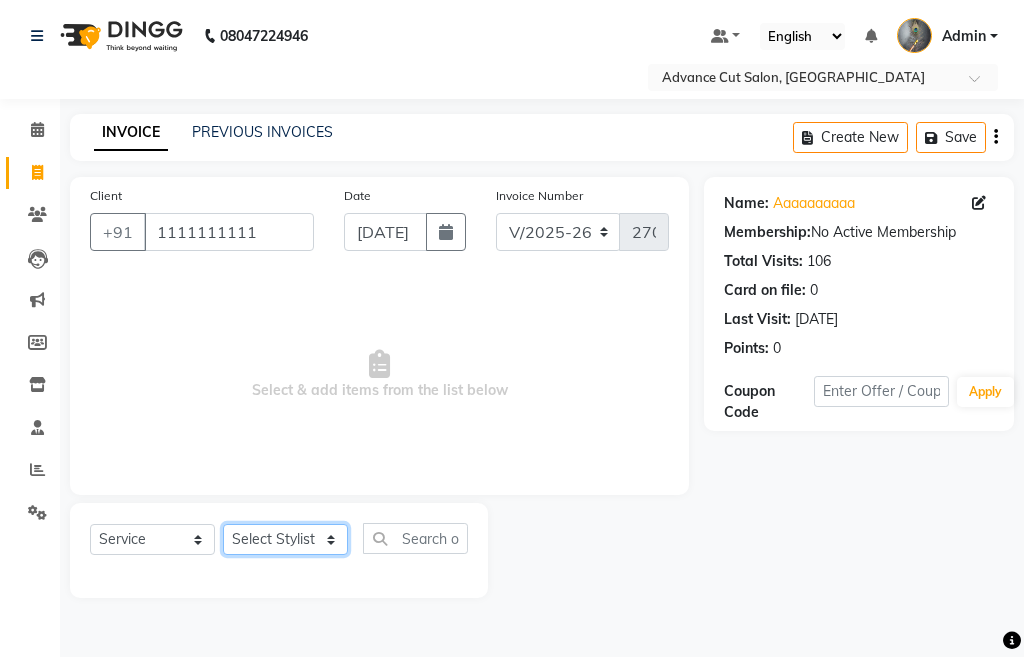 click on "Select Stylist Admin chahit COUNTOR [PERSON_NAME] mamta [PERSON_NAME] navi [PERSON_NAME] [PERSON_NAME] [PERSON_NAME] sunny tip" 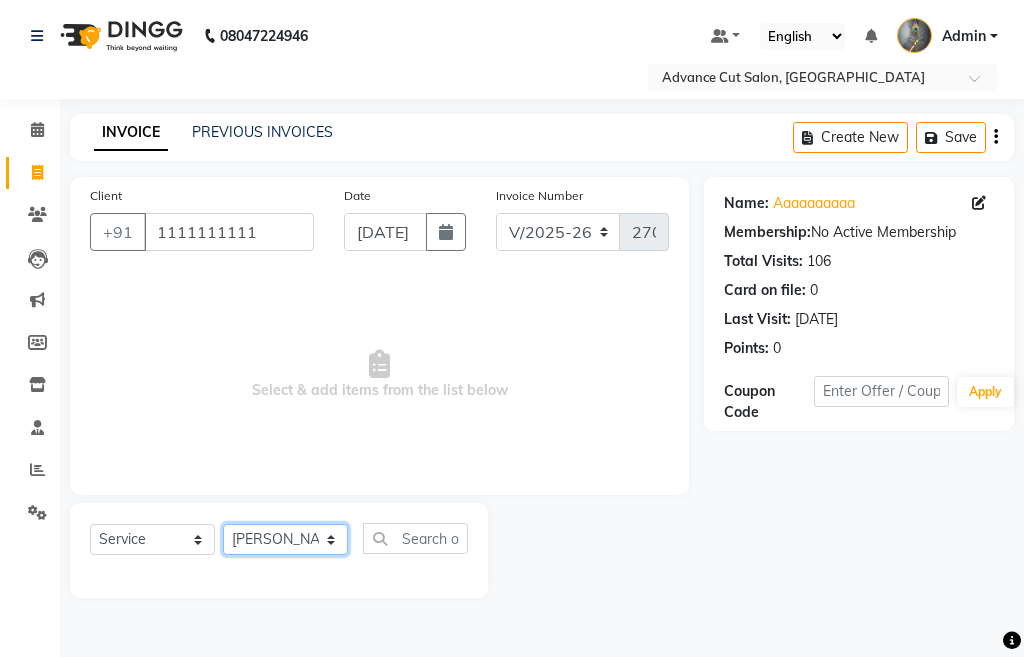 click on "Select Stylist Admin chahit COUNTOR [PERSON_NAME] mamta [PERSON_NAME] navi [PERSON_NAME] [PERSON_NAME] [PERSON_NAME] sunny tip" 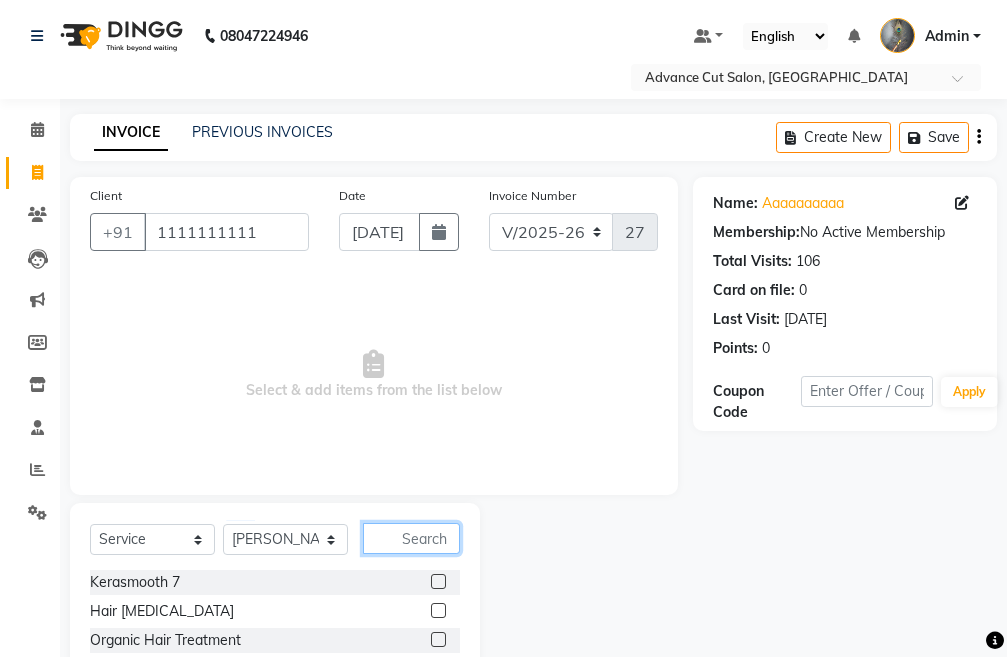 click 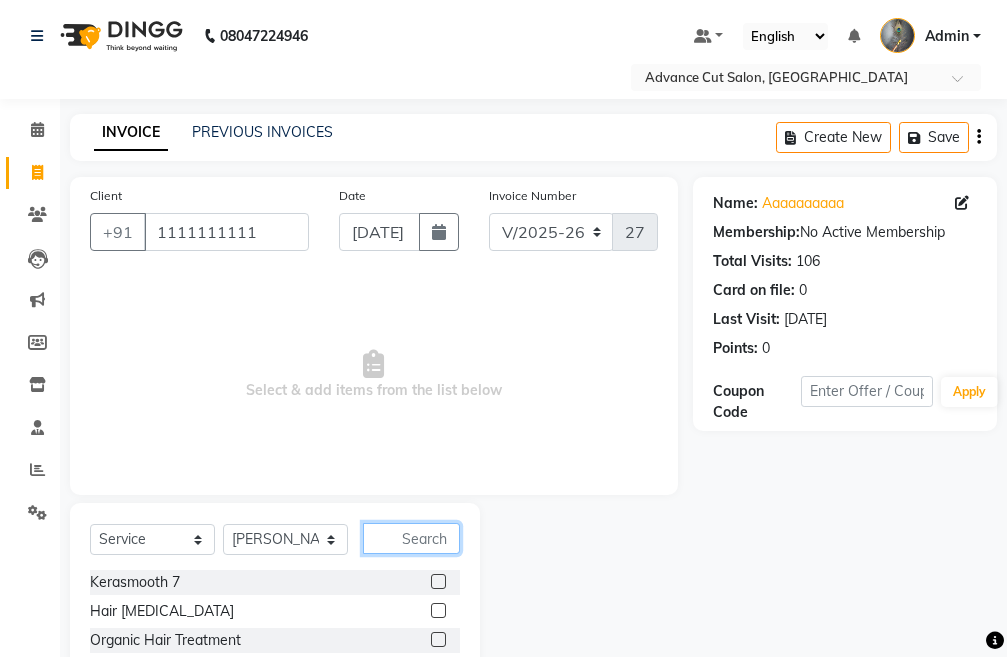 click 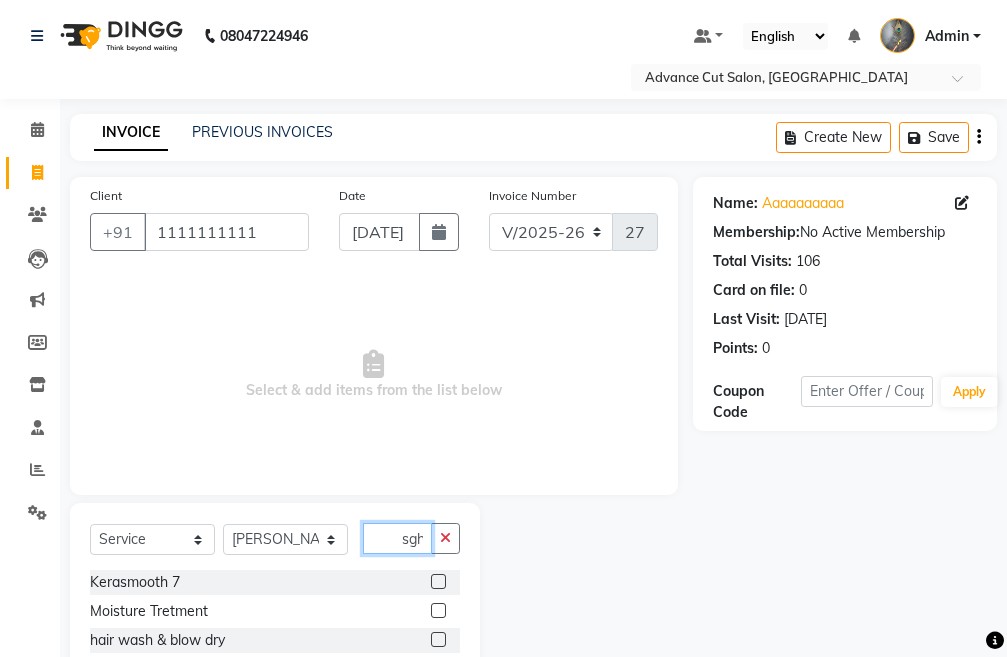 scroll, scrollTop: 0, scrollLeft: 0, axis: both 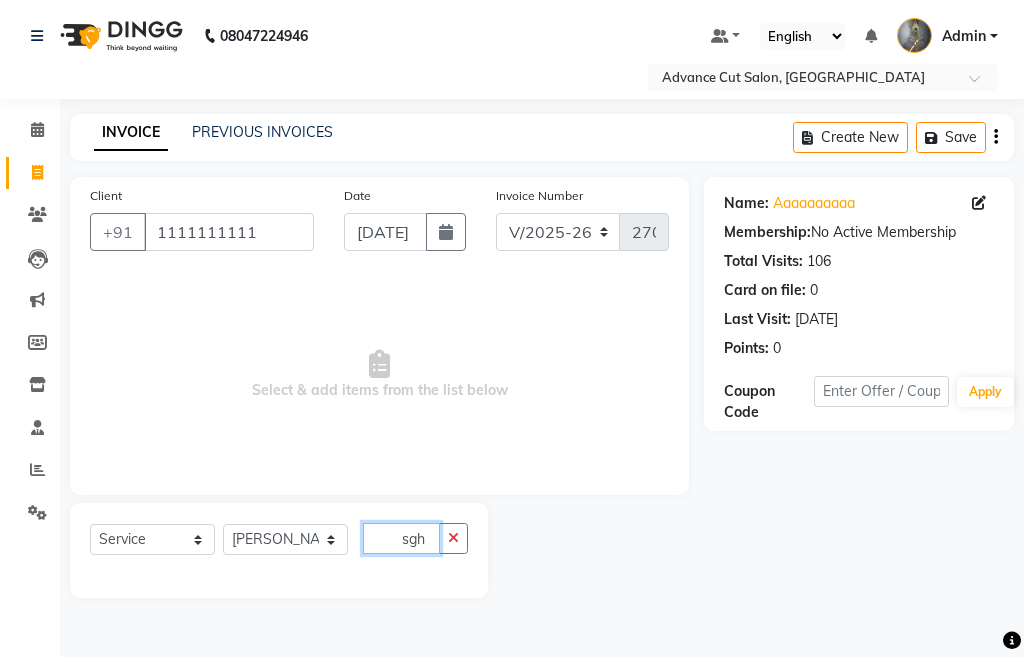 click on "sgh" 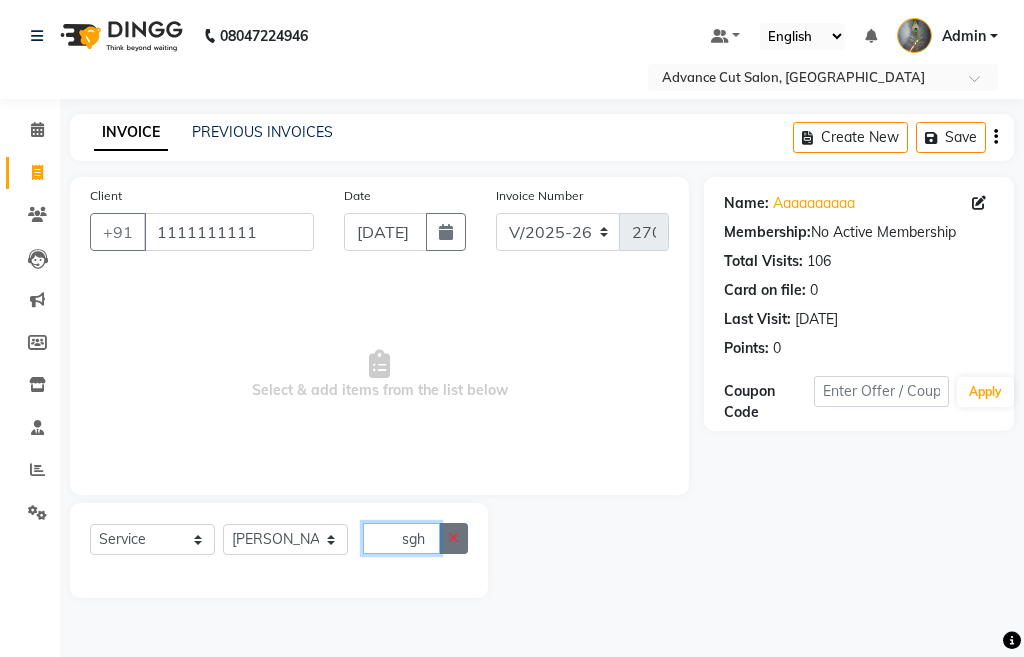 type on "sgh" 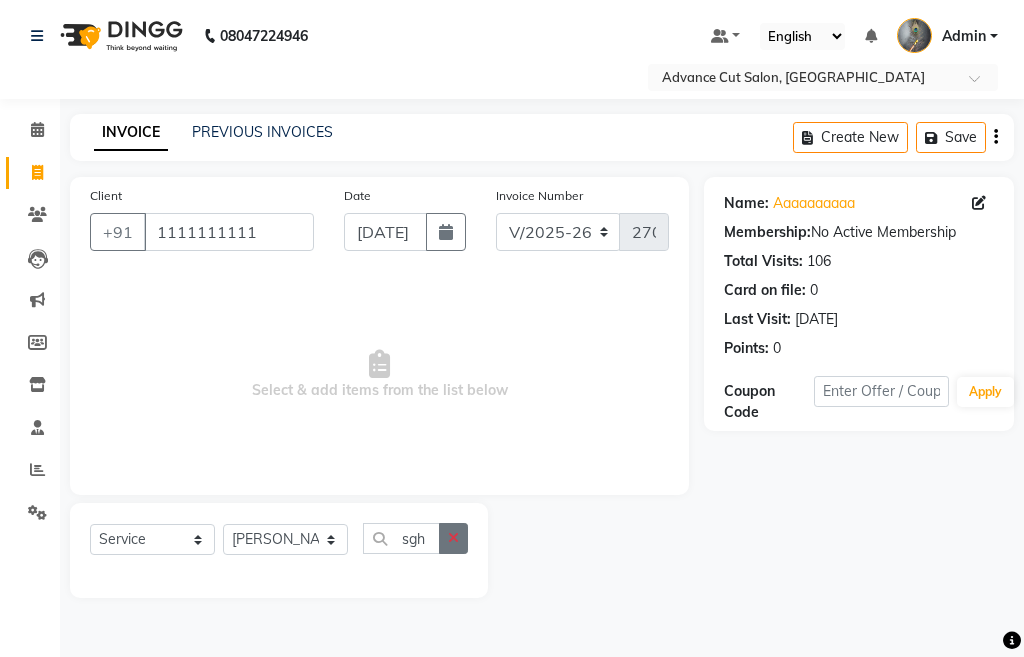 click 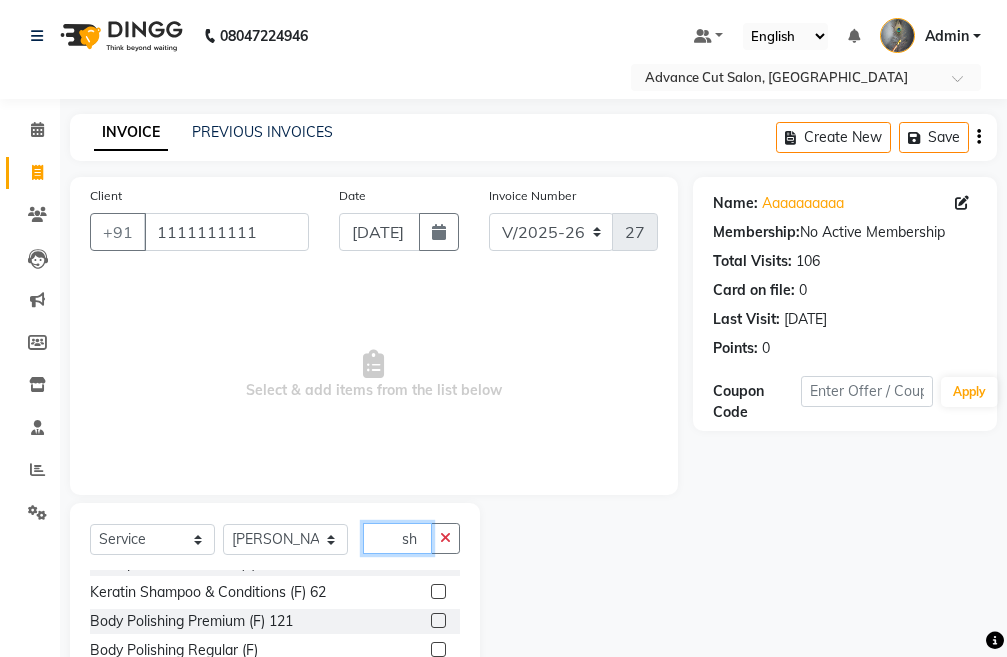 scroll, scrollTop: 100, scrollLeft: 0, axis: vertical 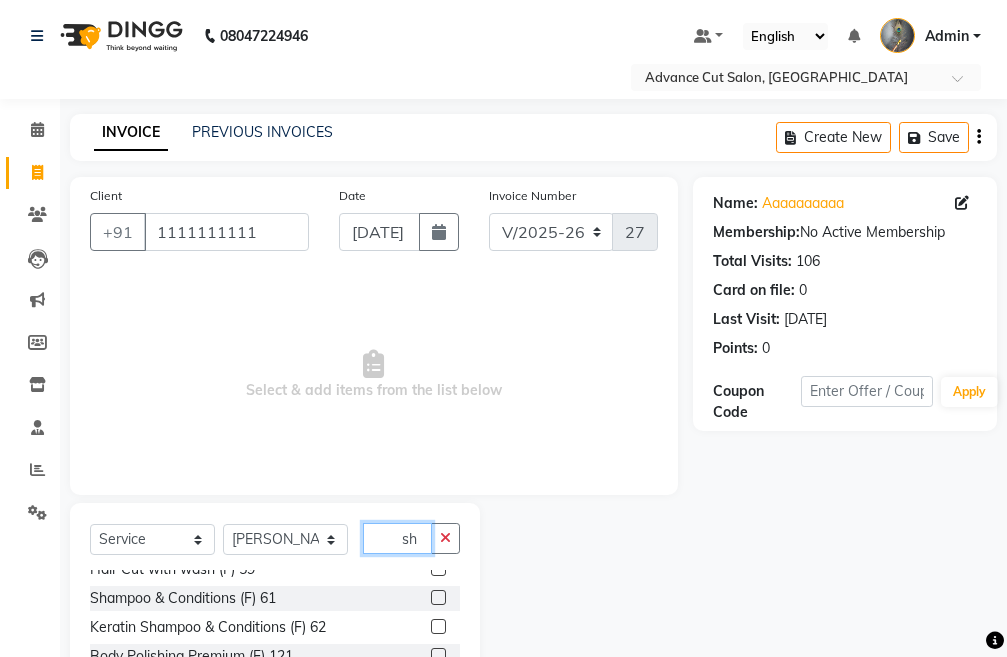 type on "sh" 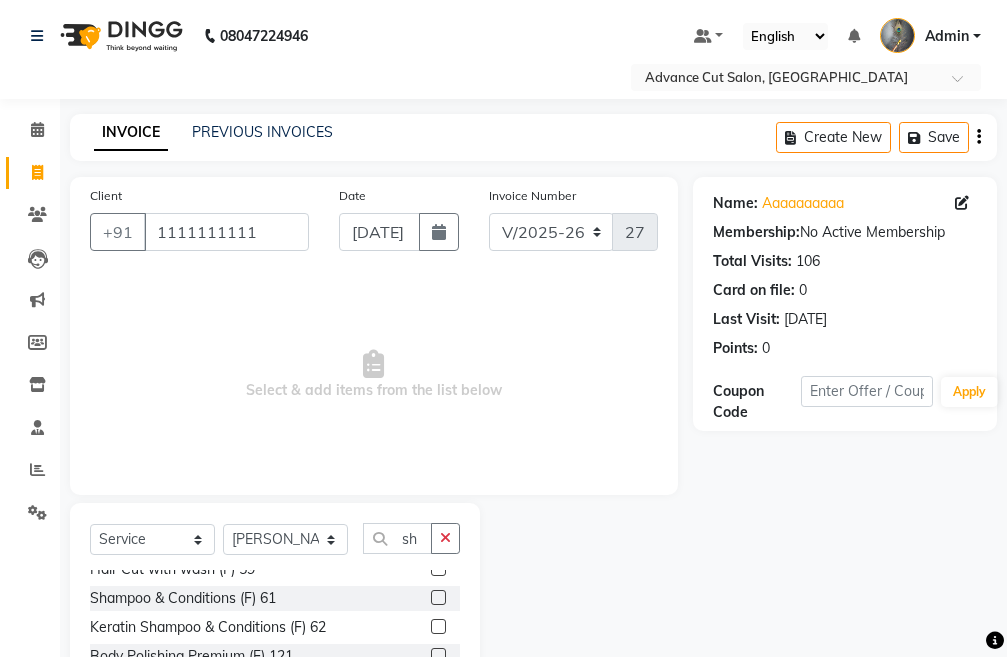 click 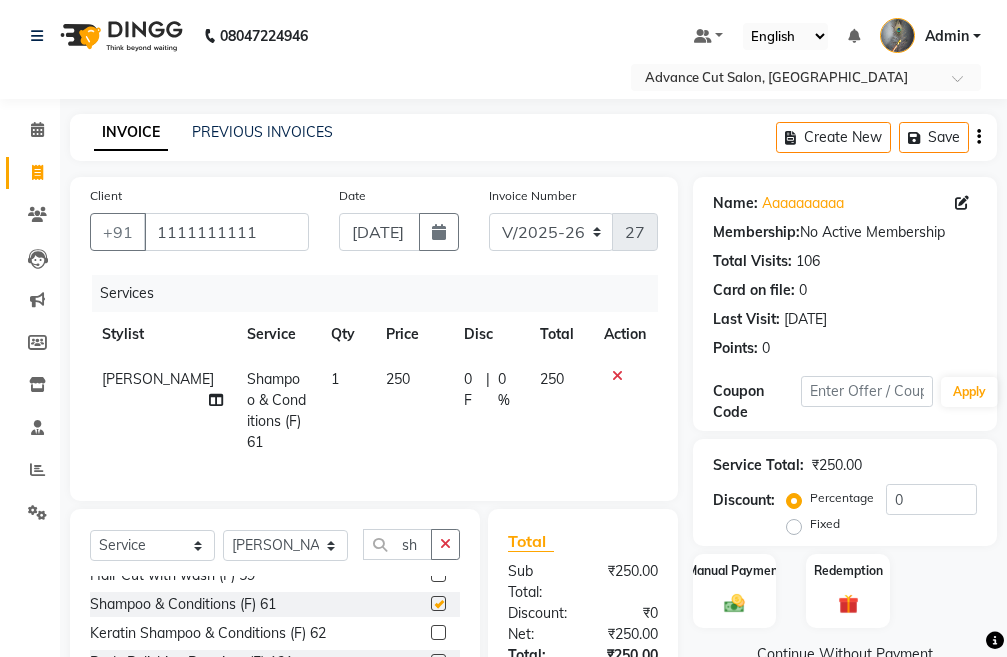 checkbox on "false" 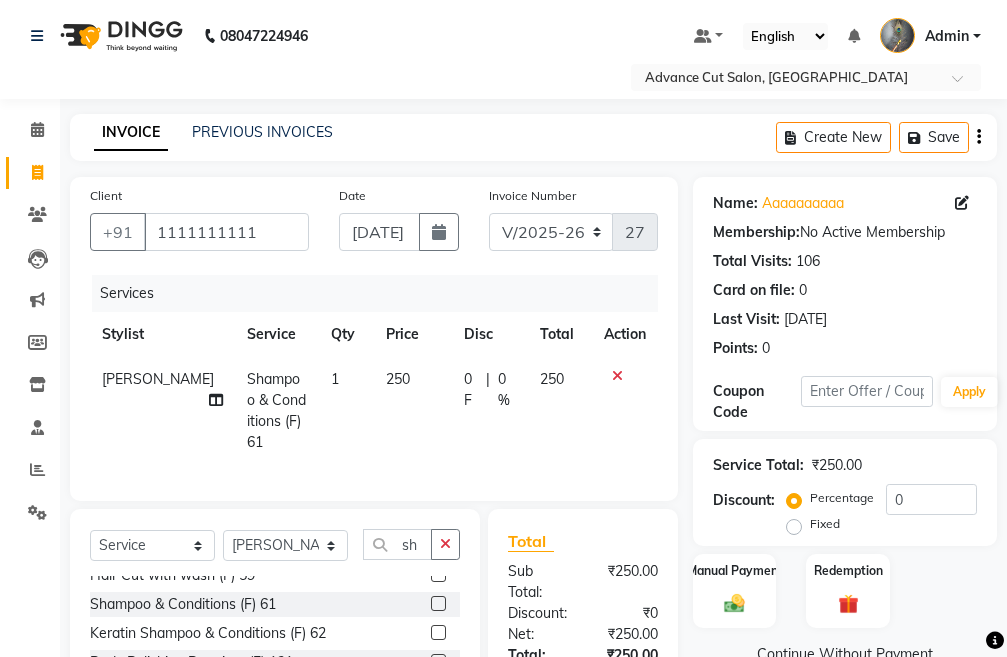 click 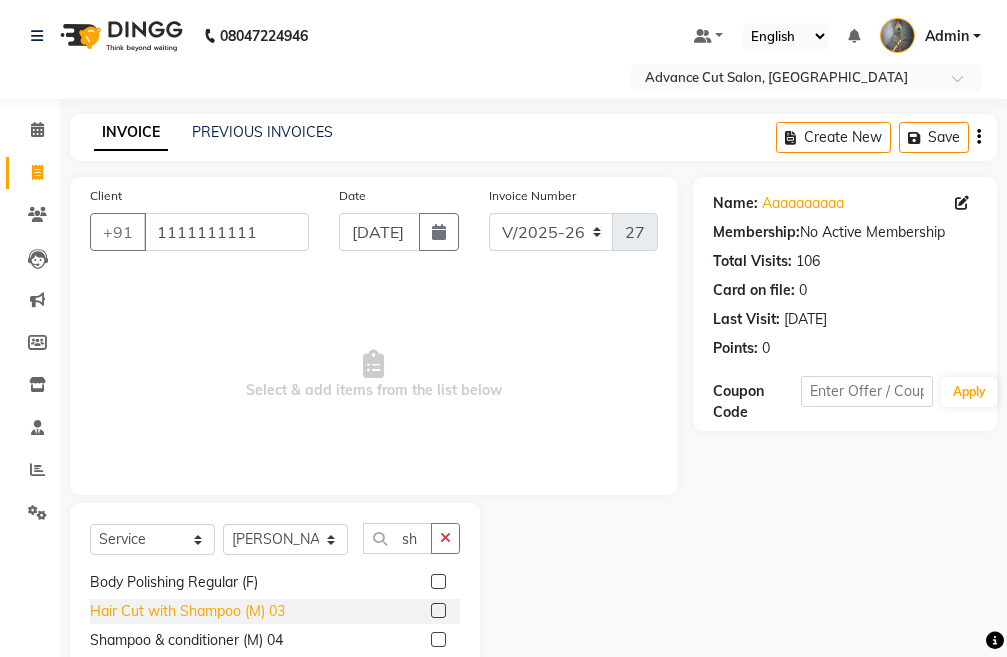 scroll, scrollTop: 206, scrollLeft: 0, axis: vertical 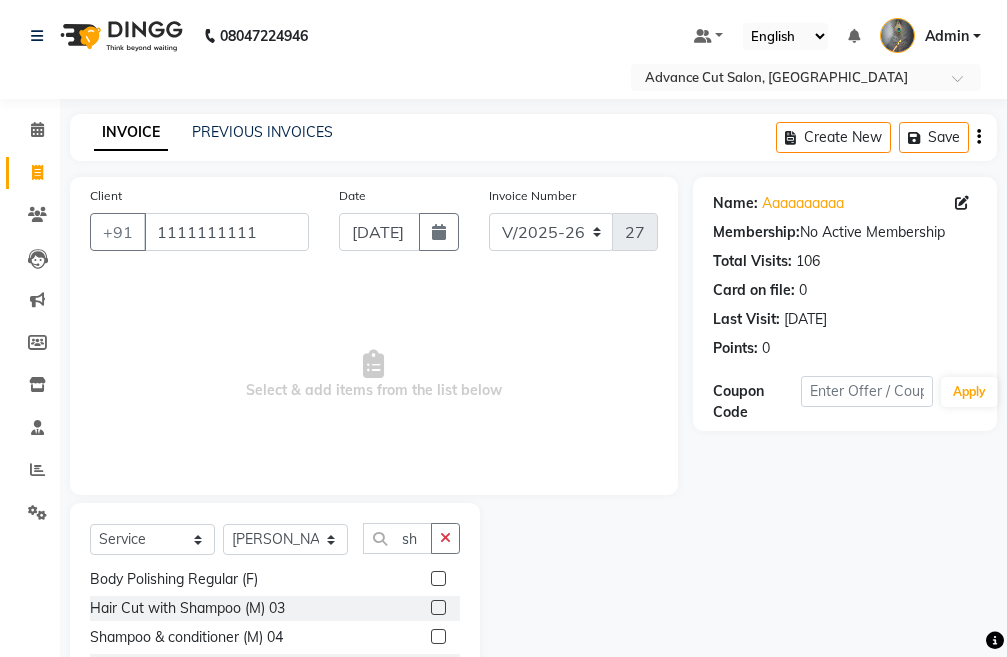 click 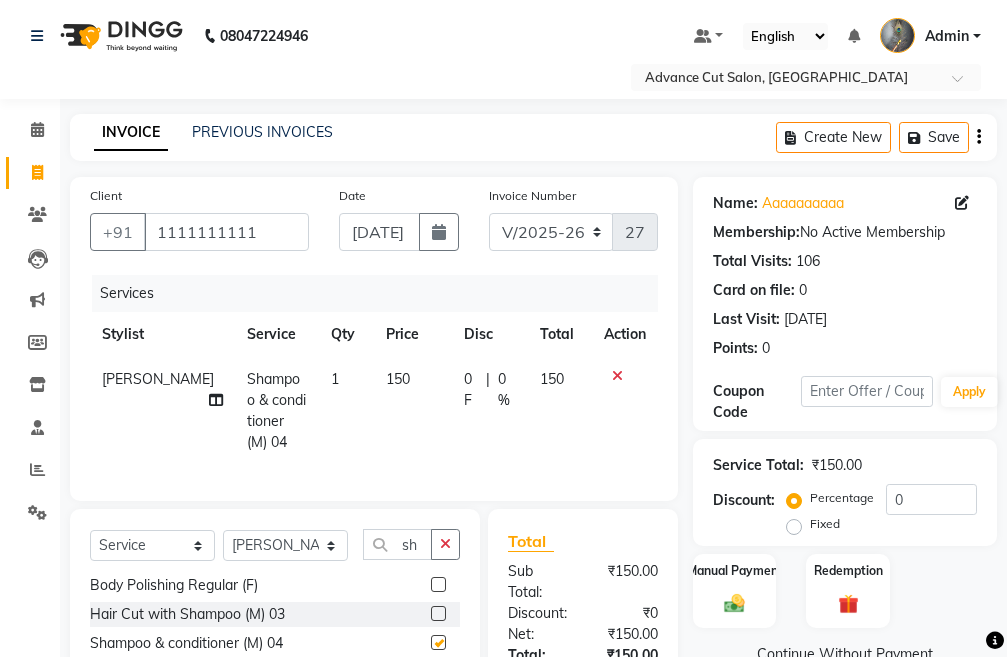 checkbox on "false" 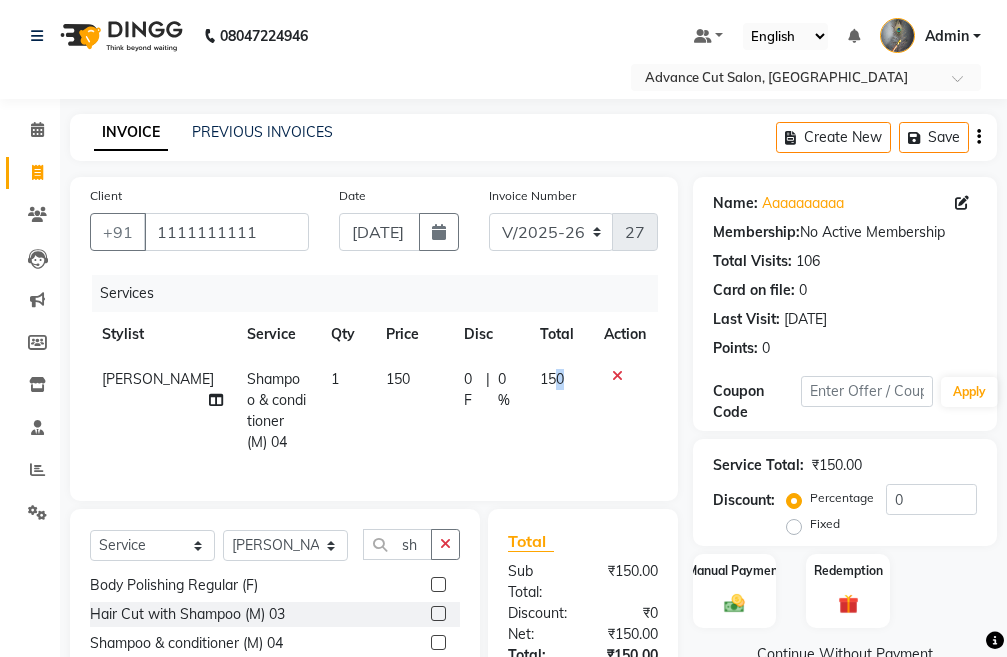click on "150" 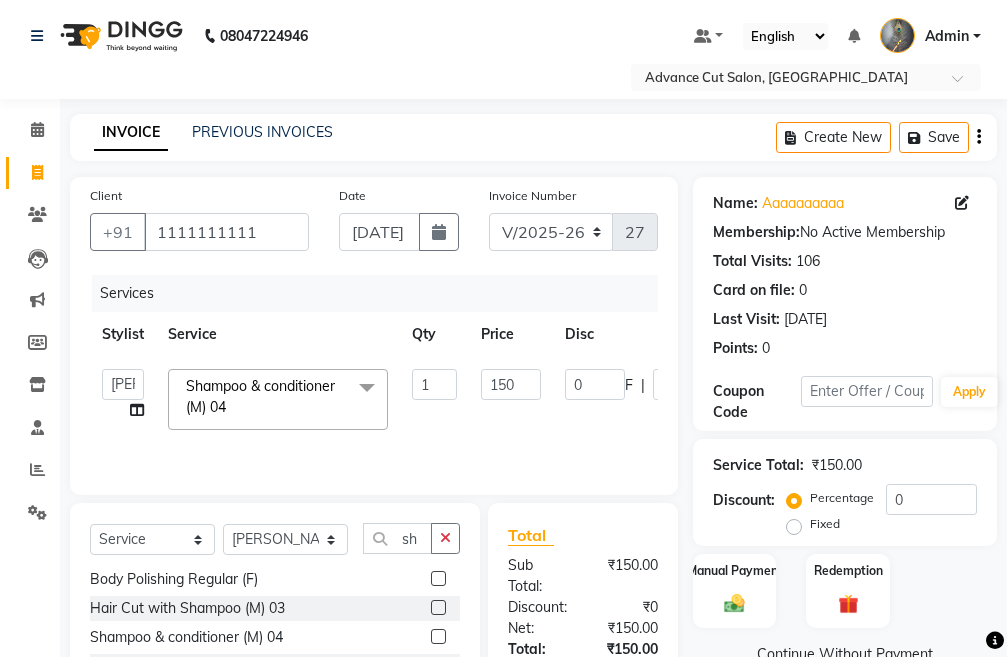 click on "0 F | 0 %" 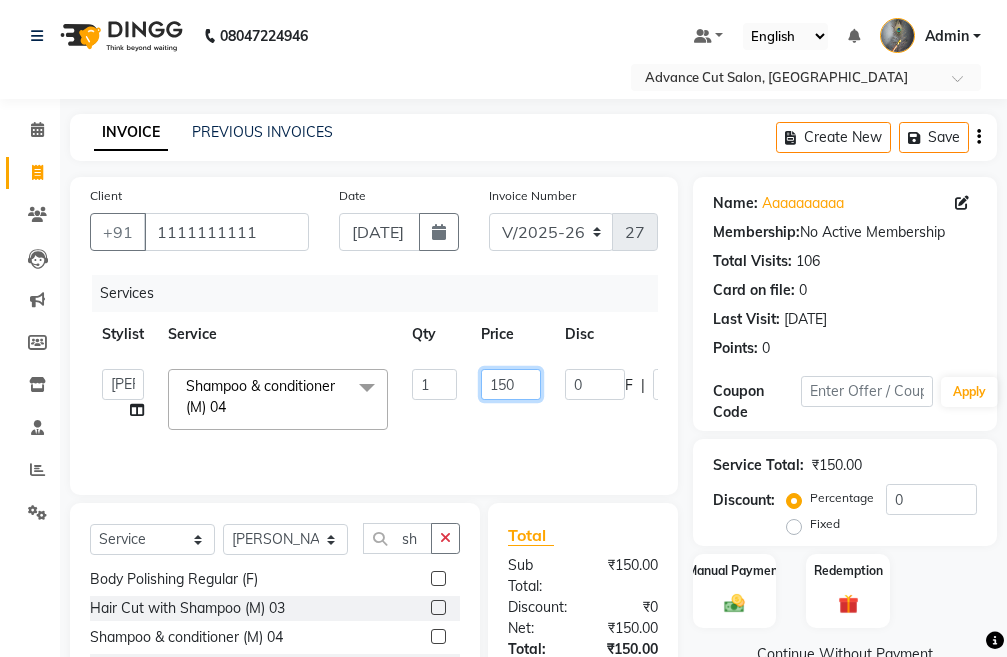 click on "150" 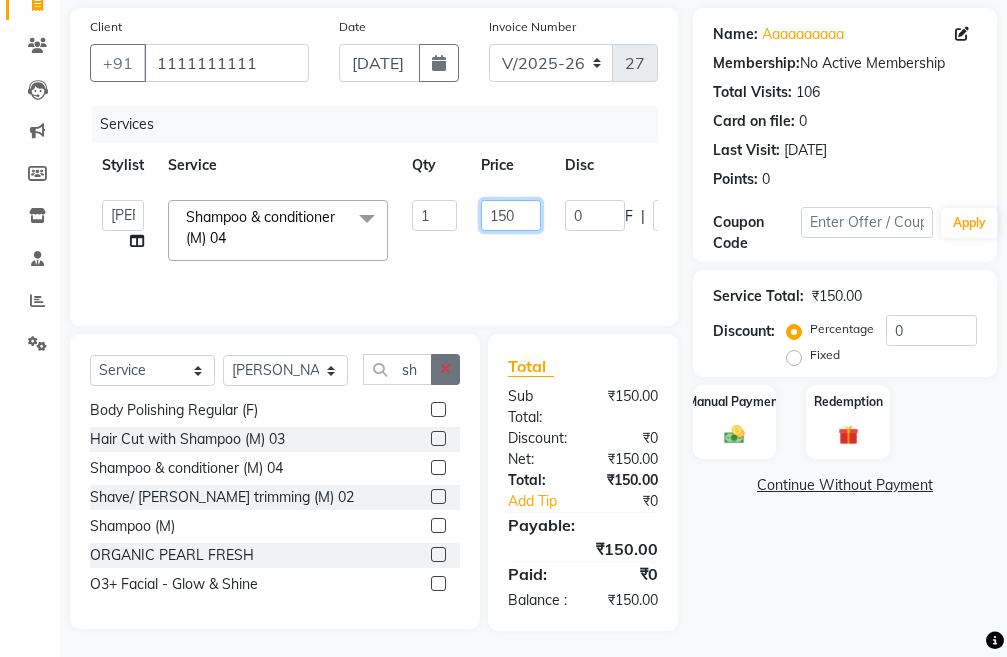 scroll, scrollTop: 165, scrollLeft: 0, axis: vertical 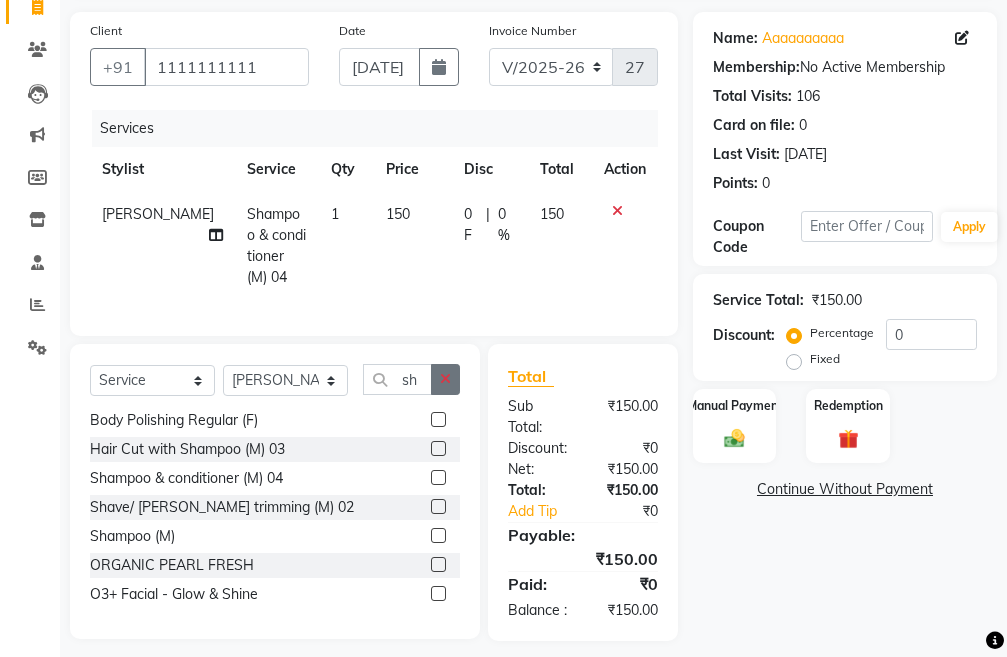 click 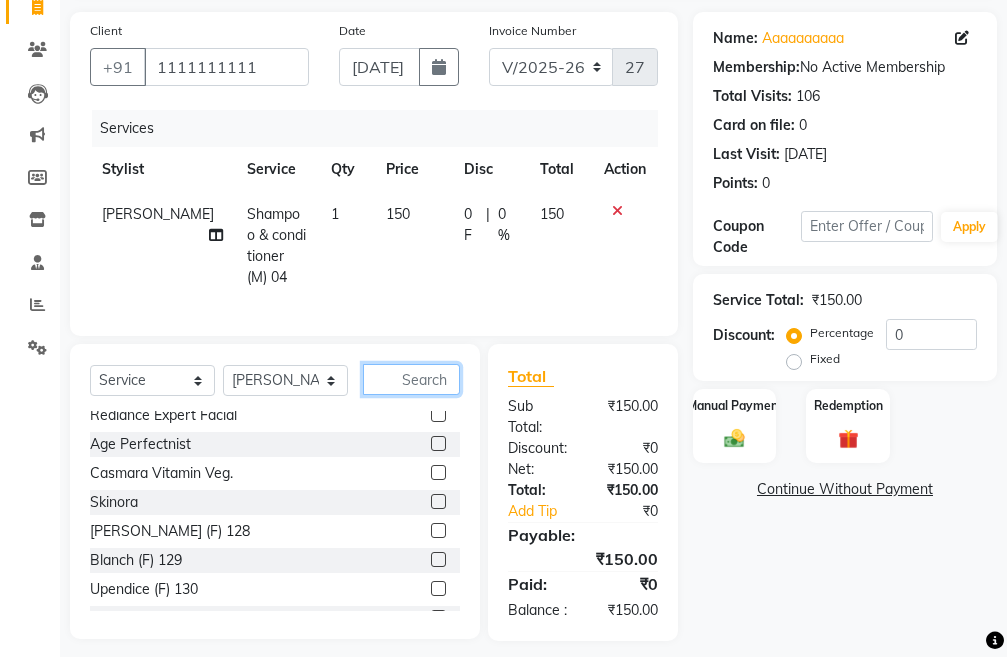 scroll, scrollTop: 906, scrollLeft: 0, axis: vertical 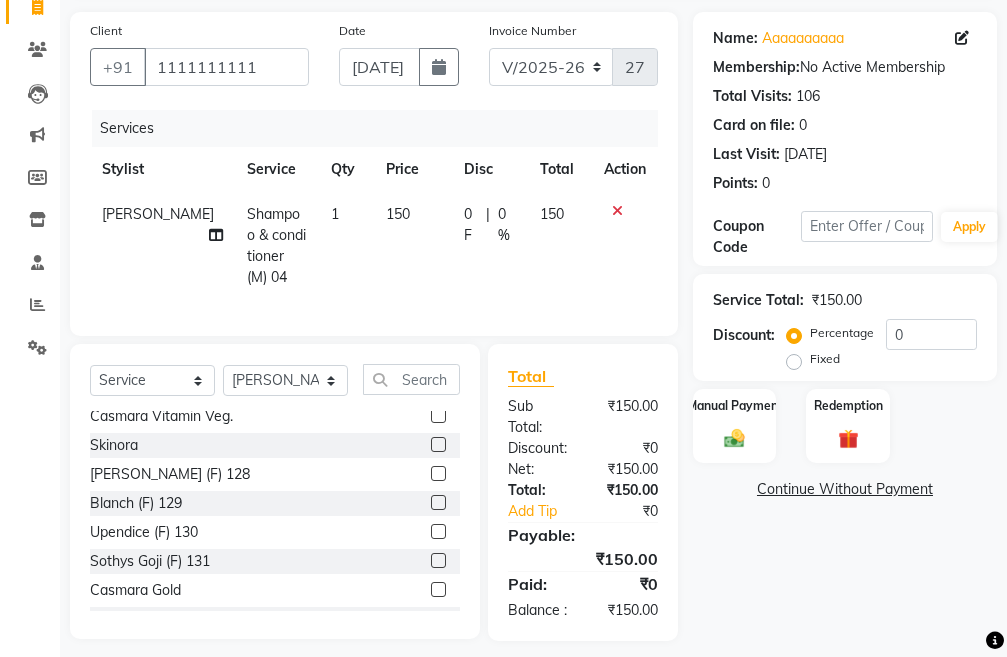 click 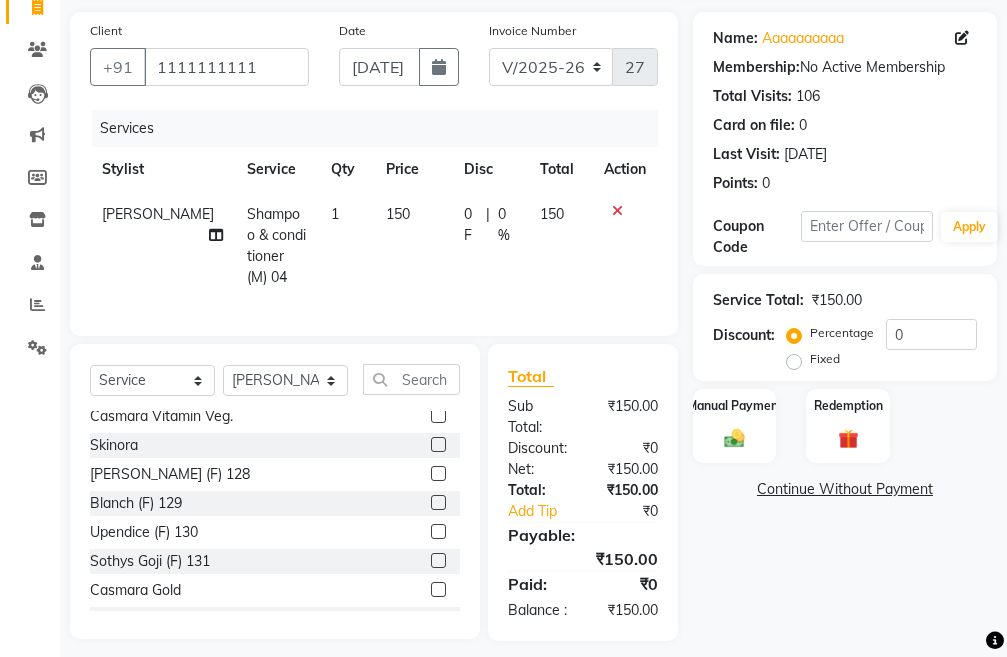 click 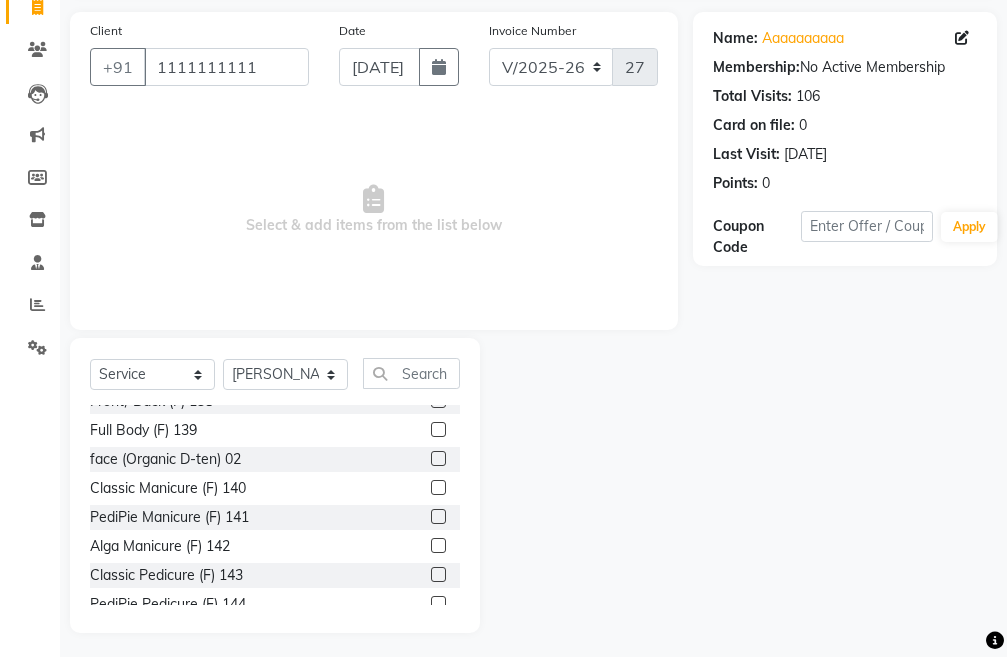scroll, scrollTop: 1250, scrollLeft: 0, axis: vertical 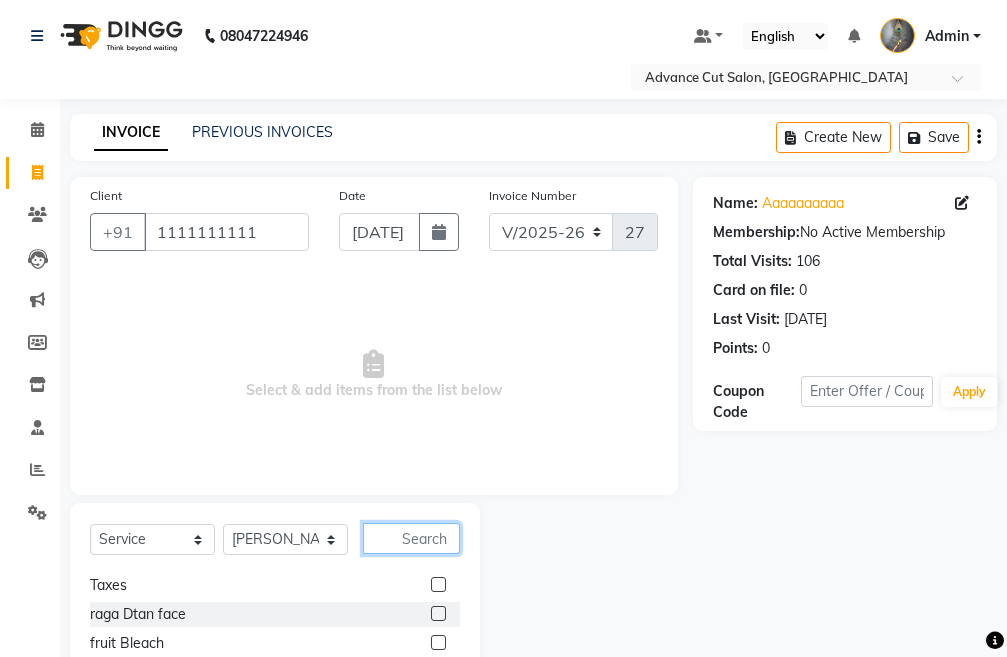 click 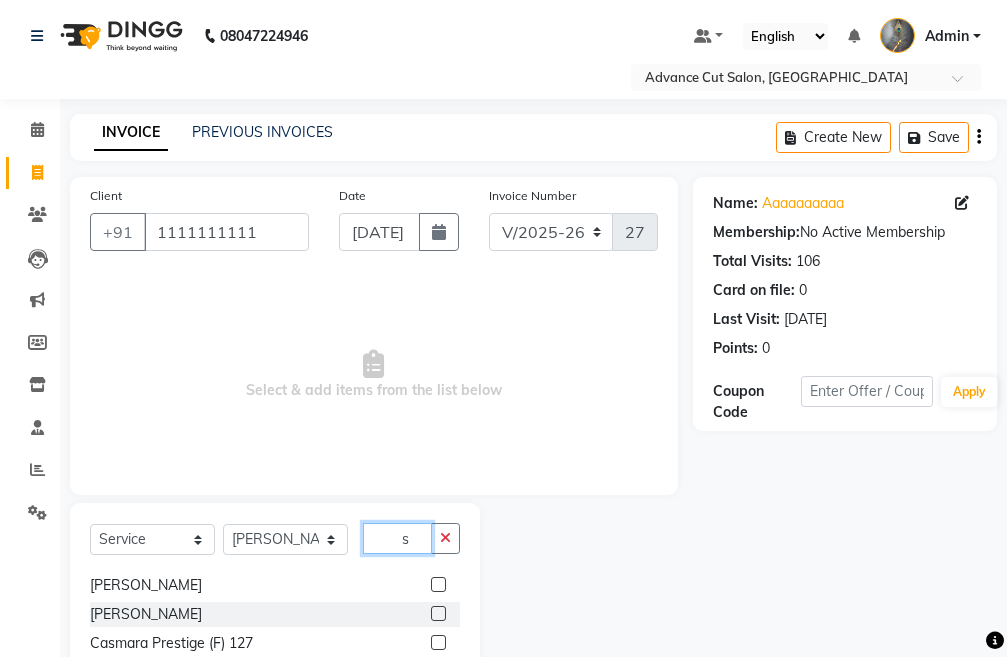 scroll, scrollTop: 84, scrollLeft: 0, axis: vertical 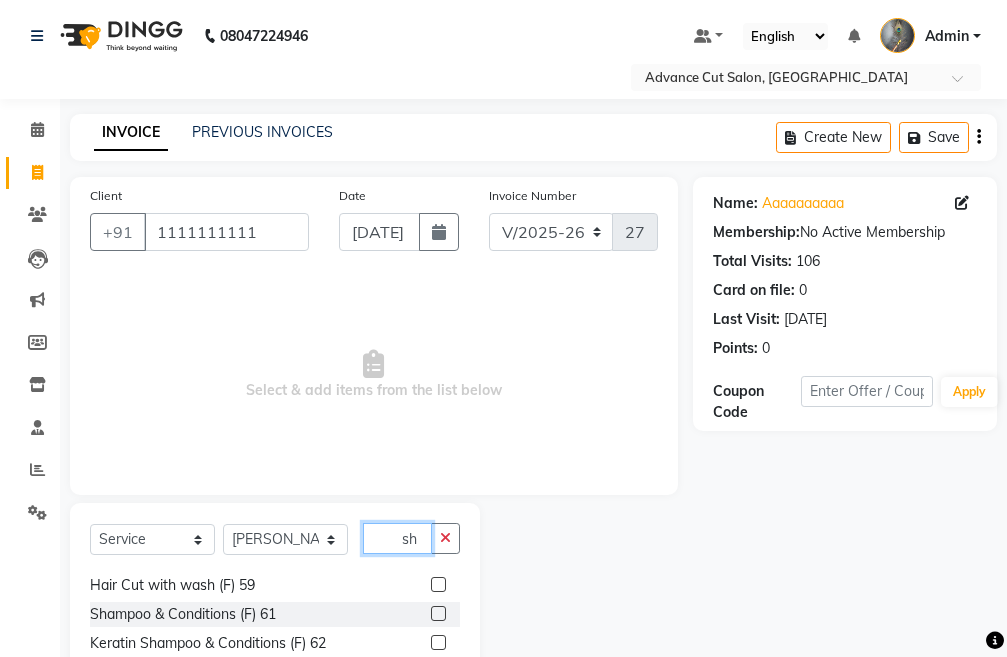 type on "sh" 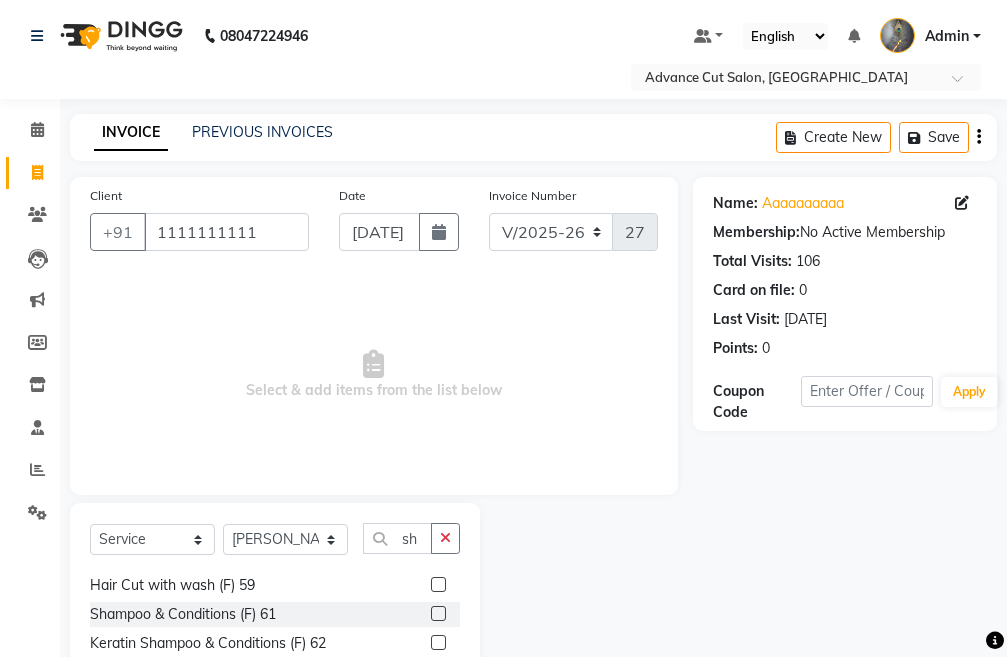 click 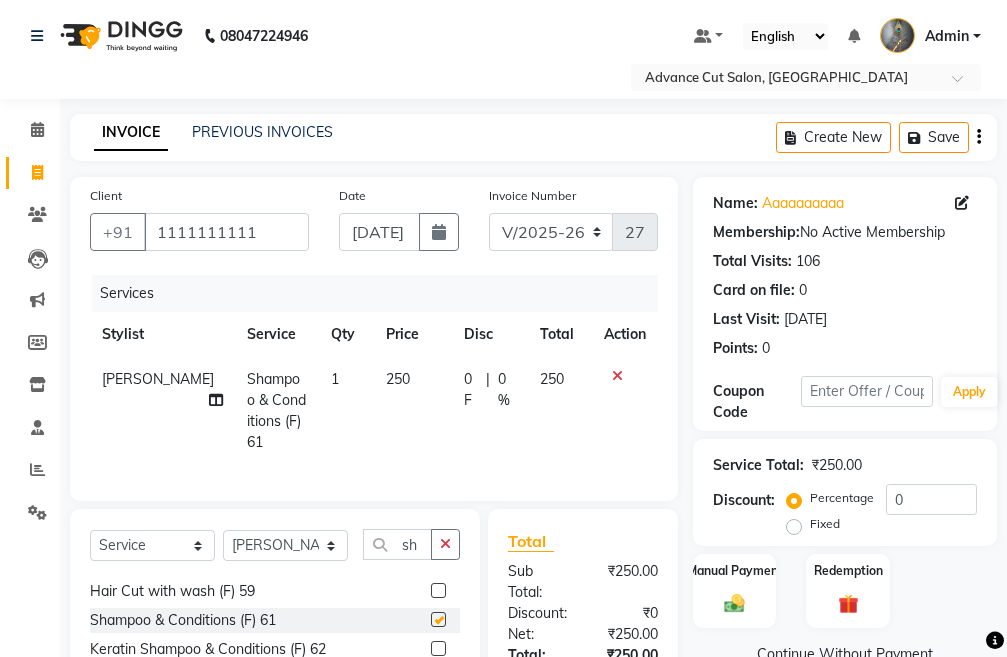 checkbox on "false" 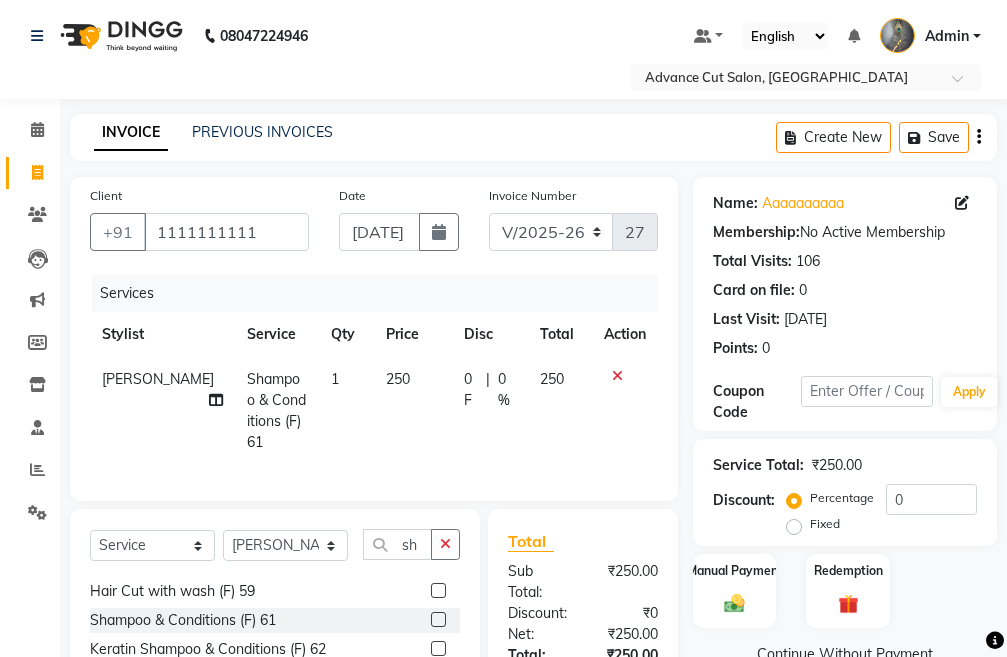 click 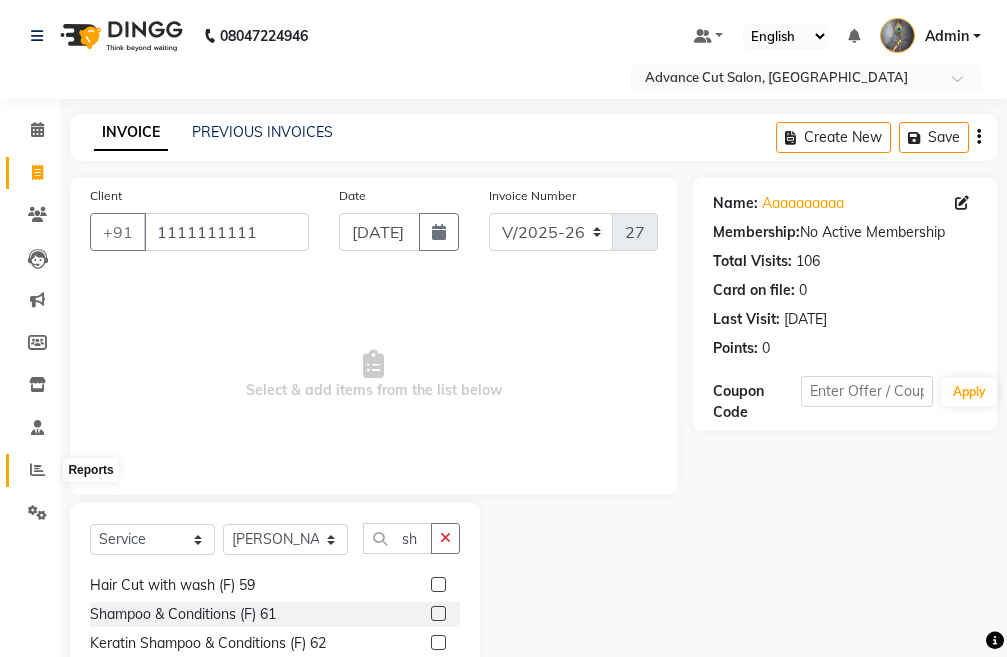 click 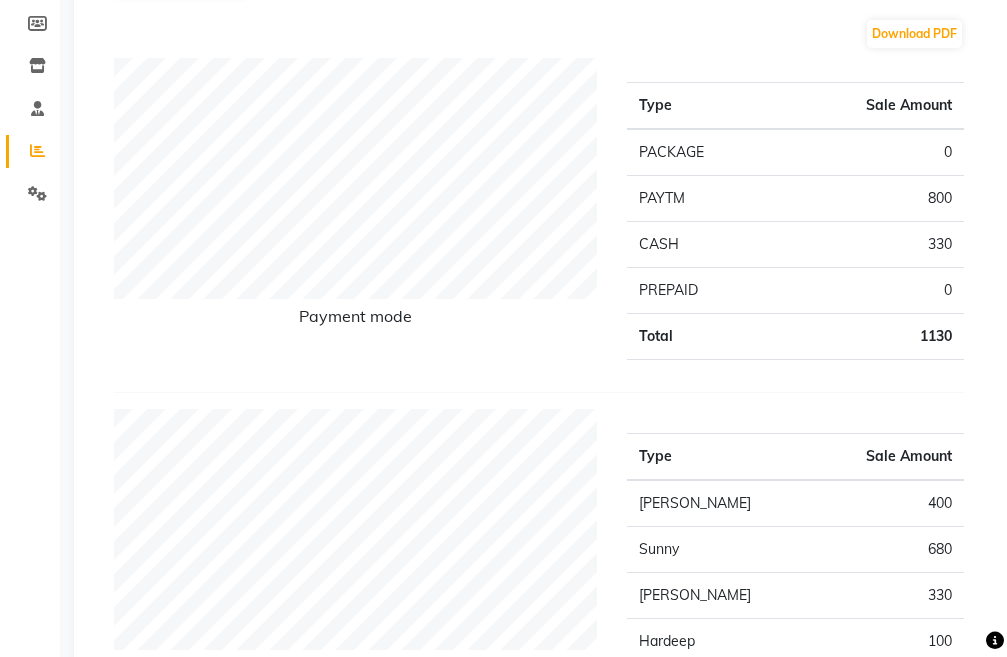 scroll, scrollTop: 400, scrollLeft: 0, axis: vertical 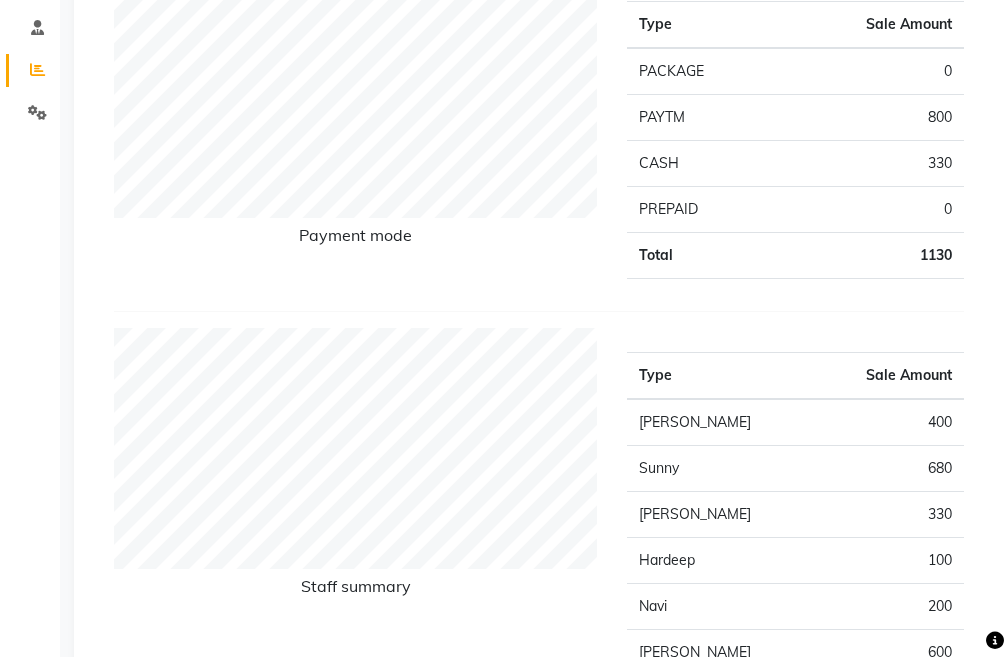 select on "service" 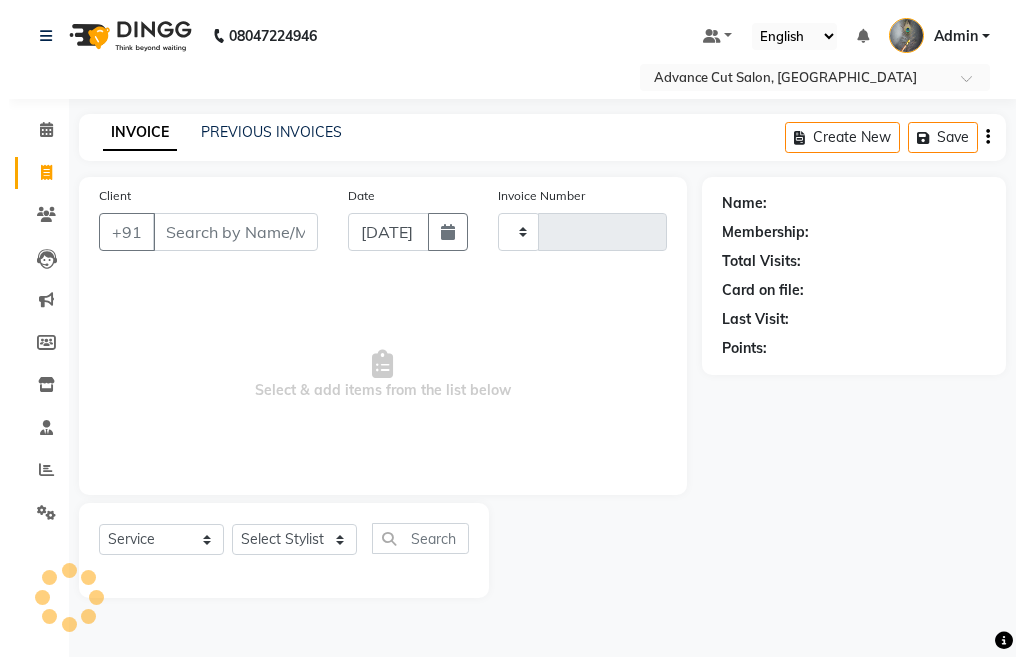 scroll, scrollTop: 0, scrollLeft: 0, axis: both 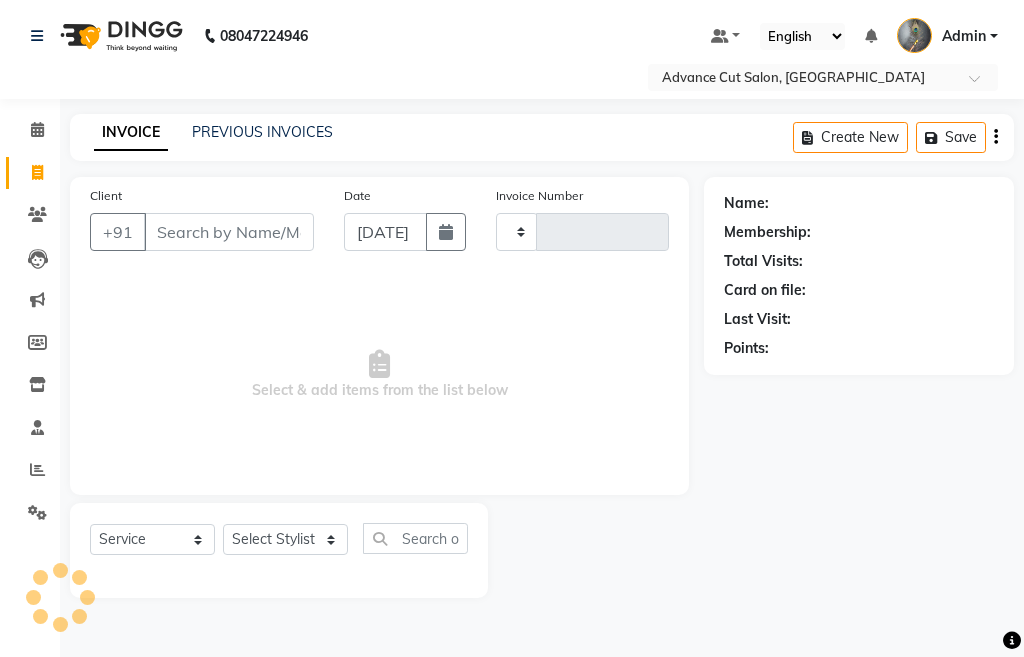 type on "2704" 